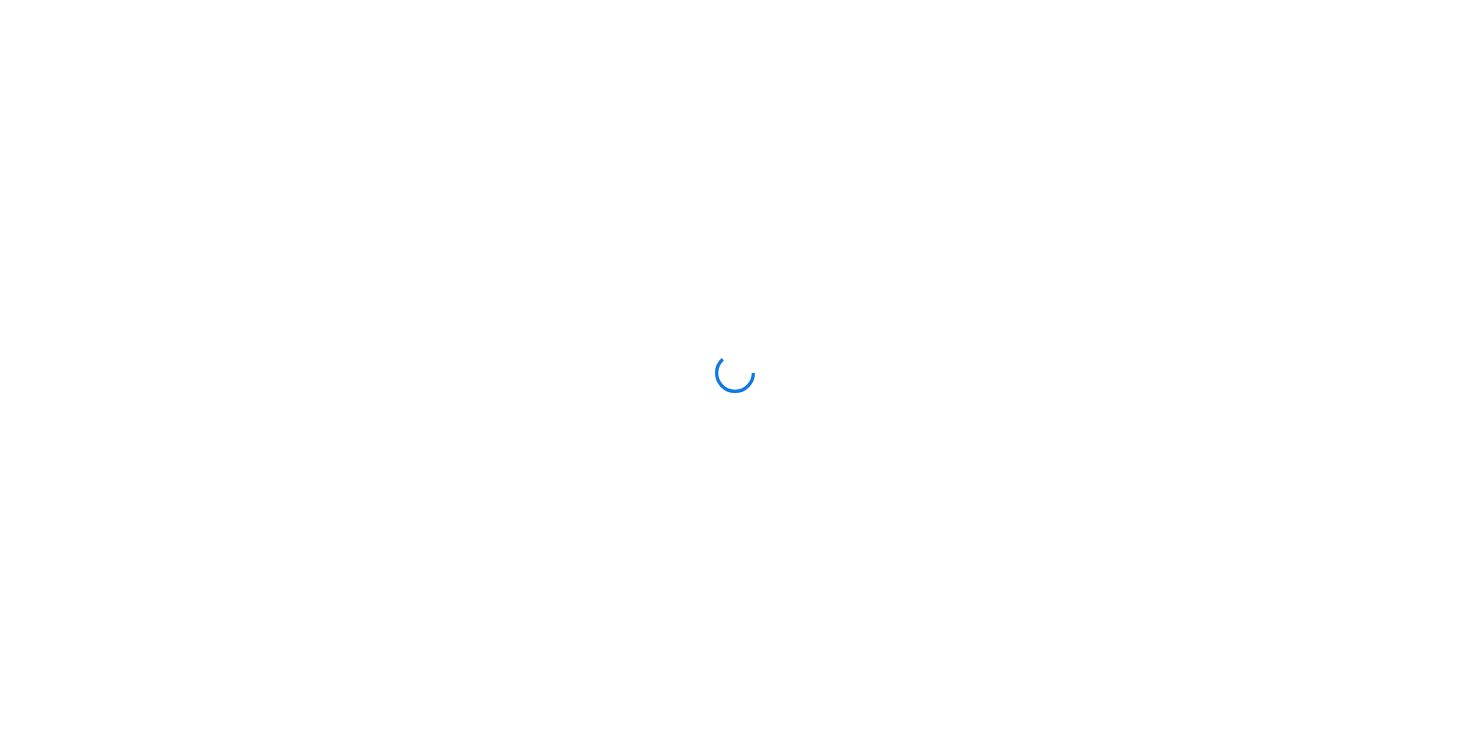 scroll, scrollTop: 0, scrollLeft: 0, axis: both 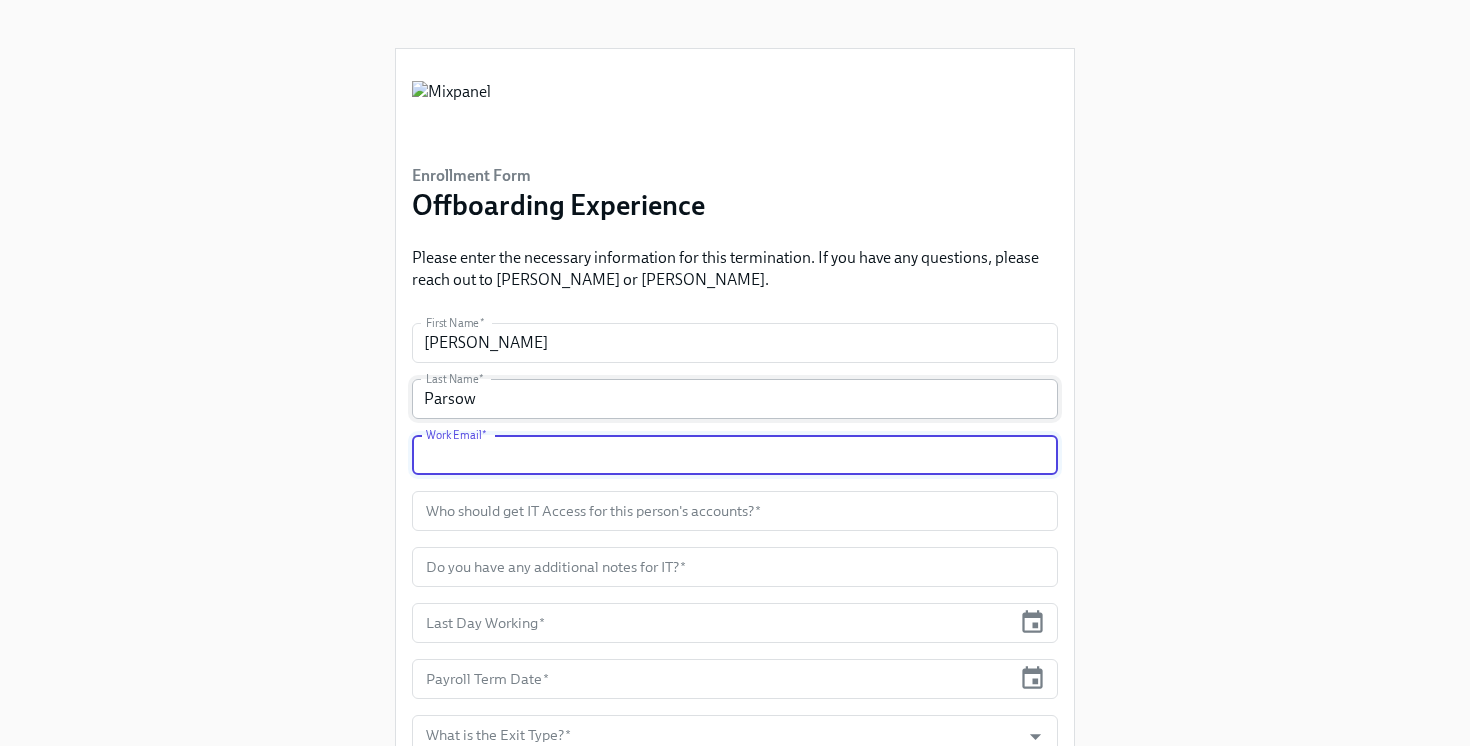 paste on "[PERSON_NAME][EMAIL_ADDRESS][DOMAIN_NAME]" 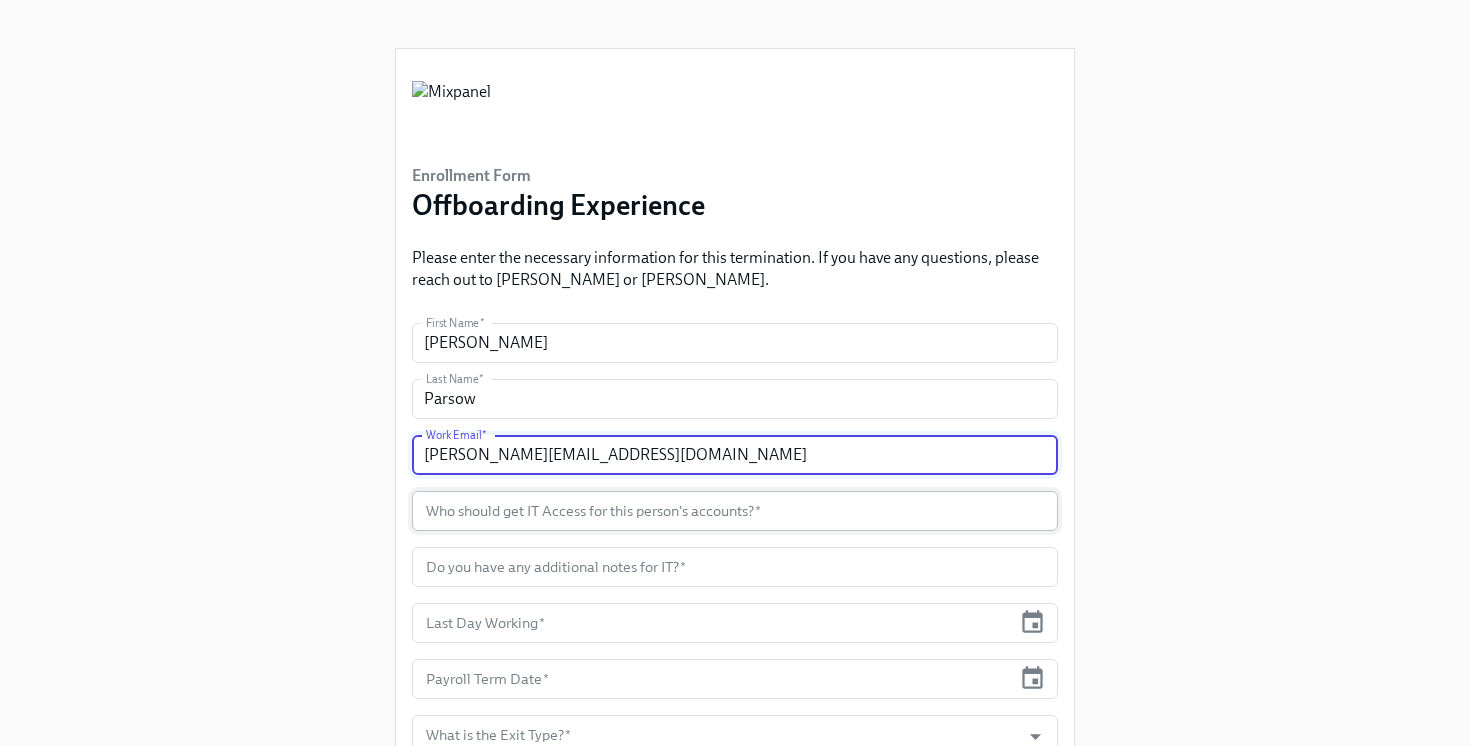 type on "[PERSON_NAME][EMAIL_ADDRESS][DOMAIN_NAME]" 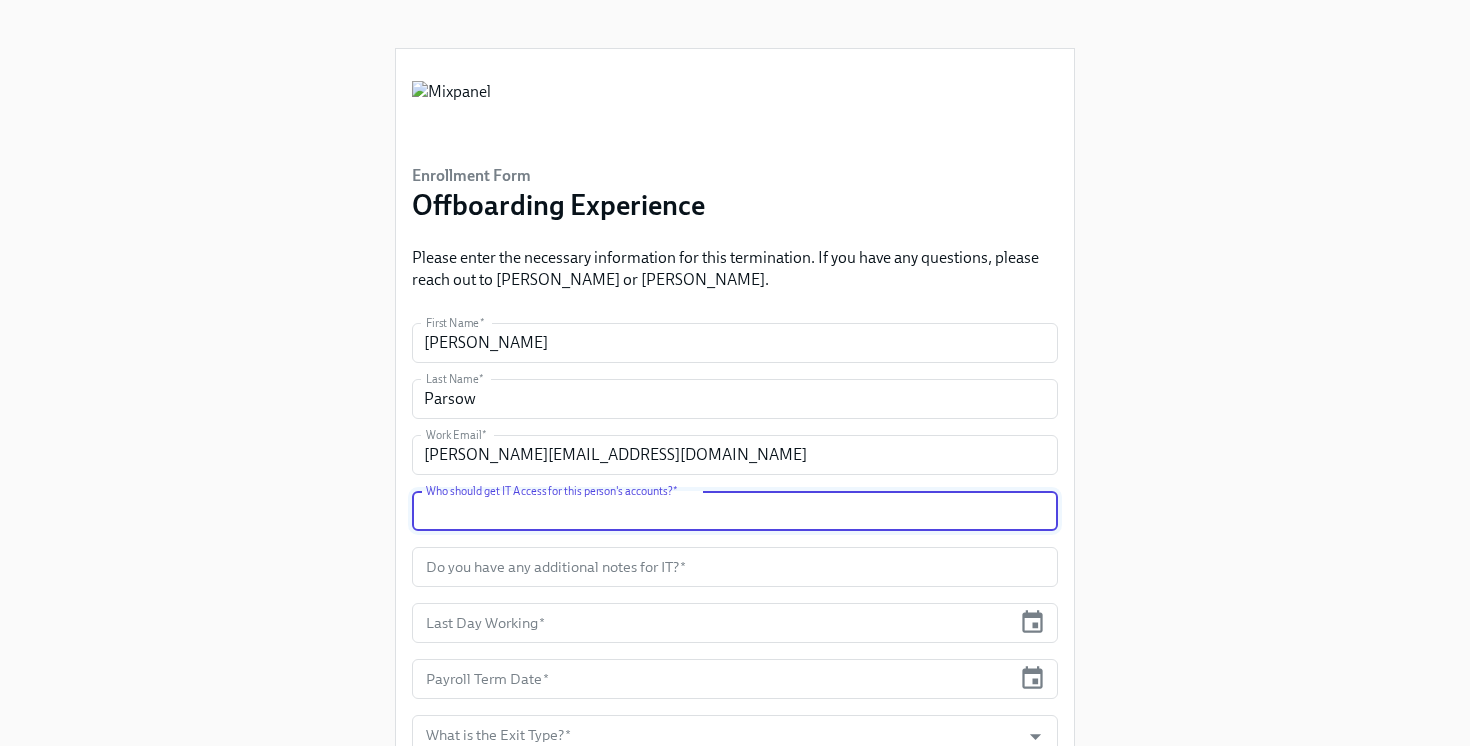 click at bounding box center [735, 511] 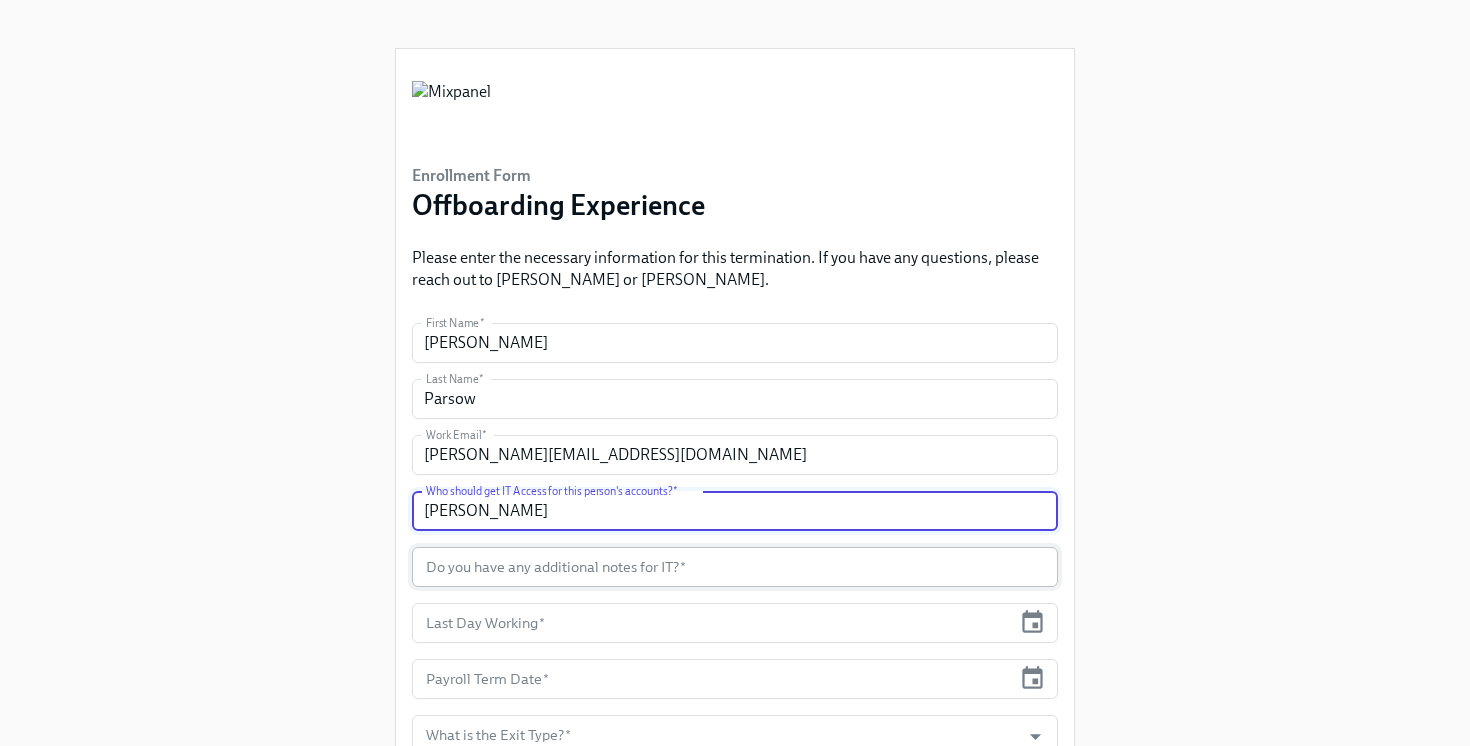 type on "[PERSON_NAME]" 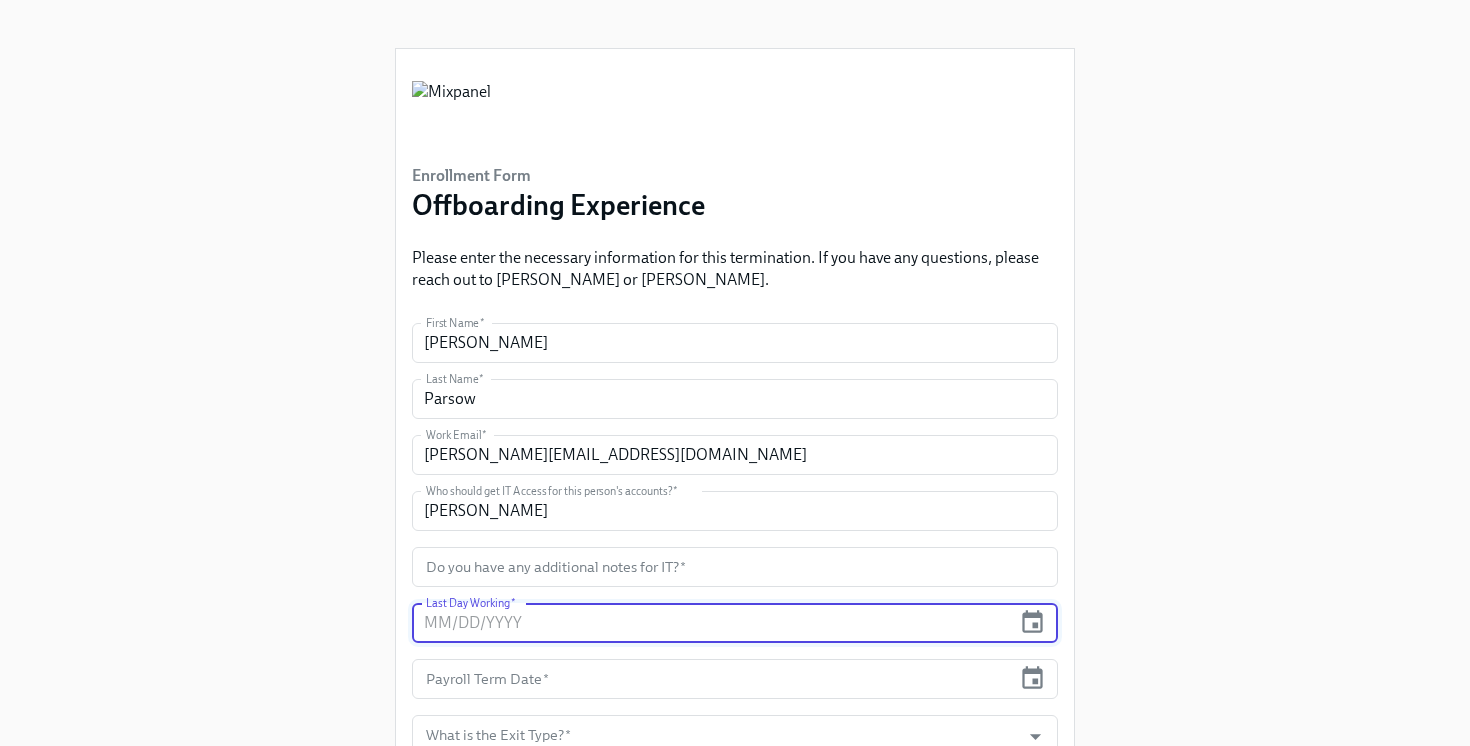 click at bounding box center (711, 623) 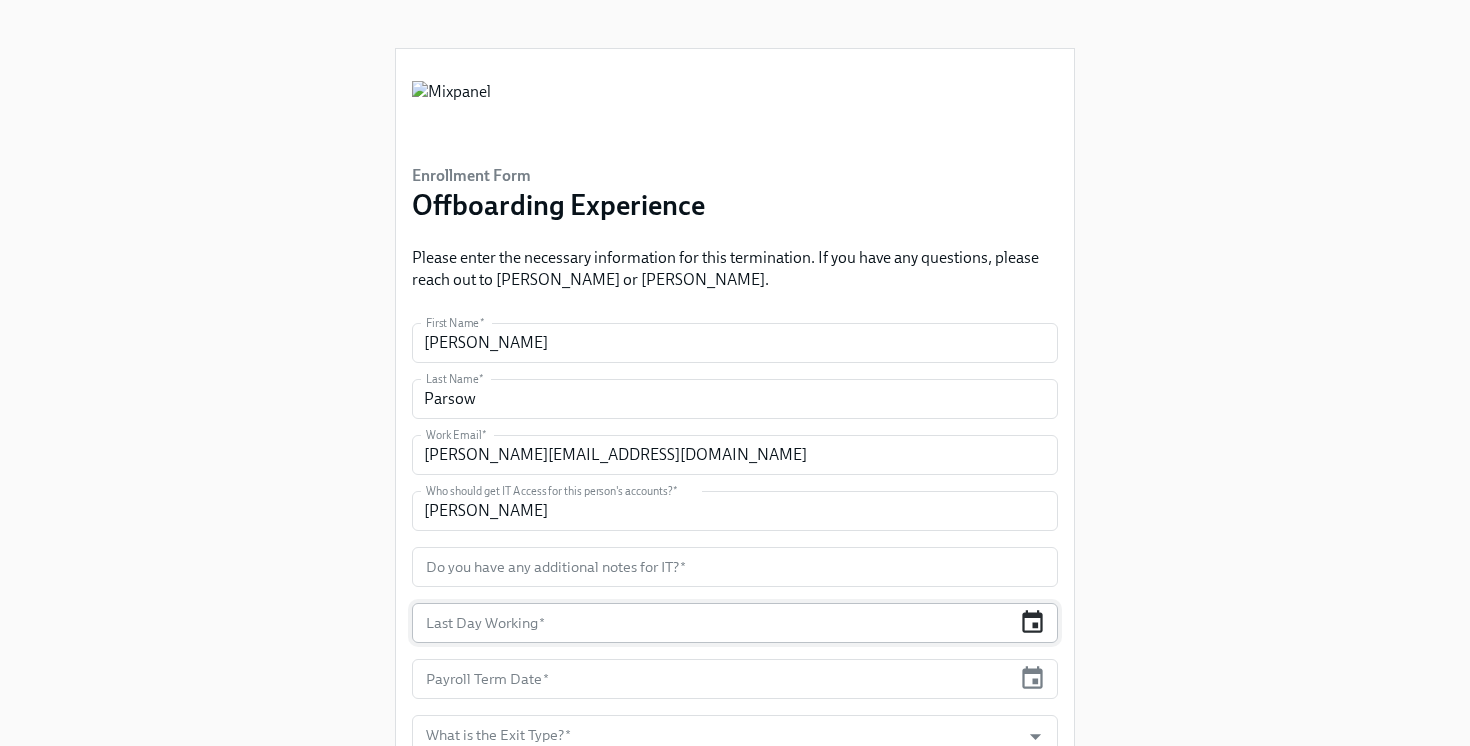 click 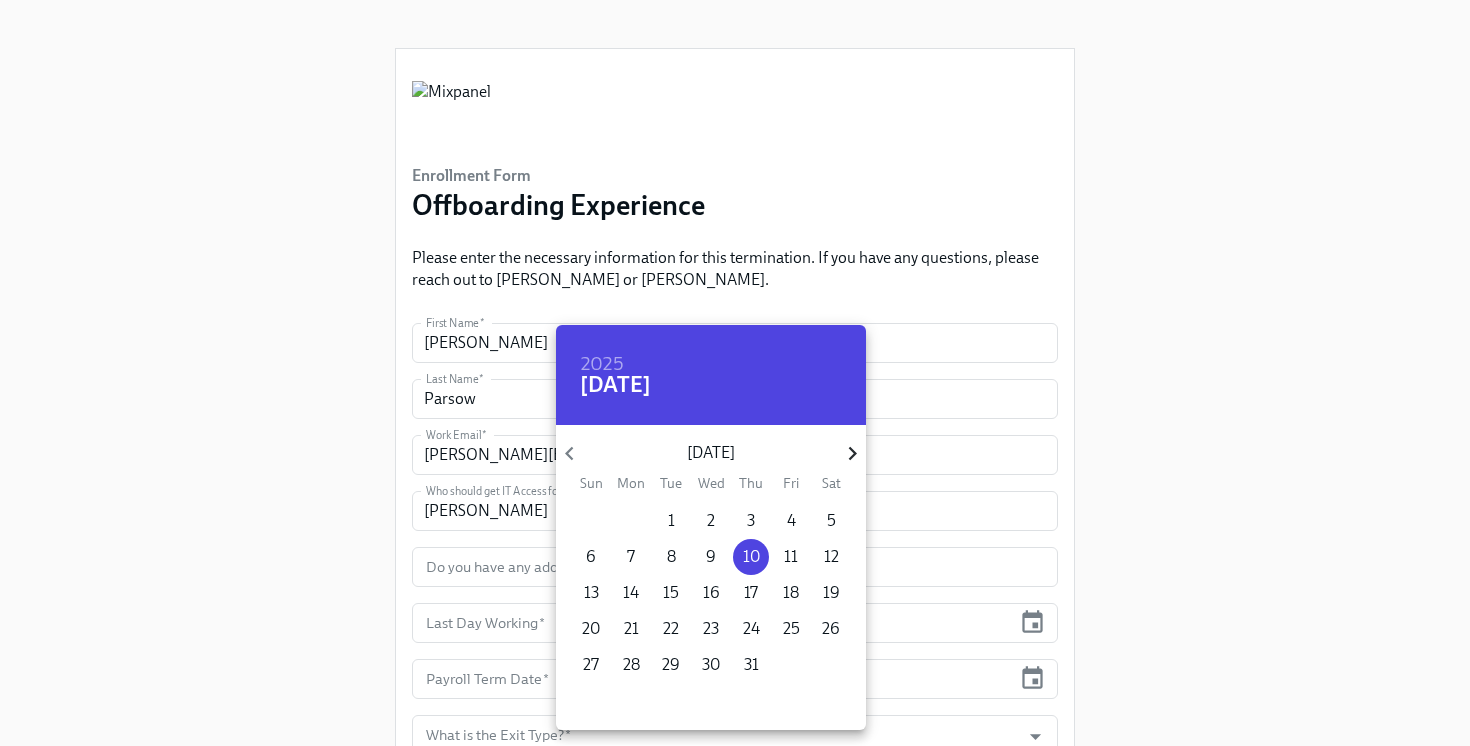 click 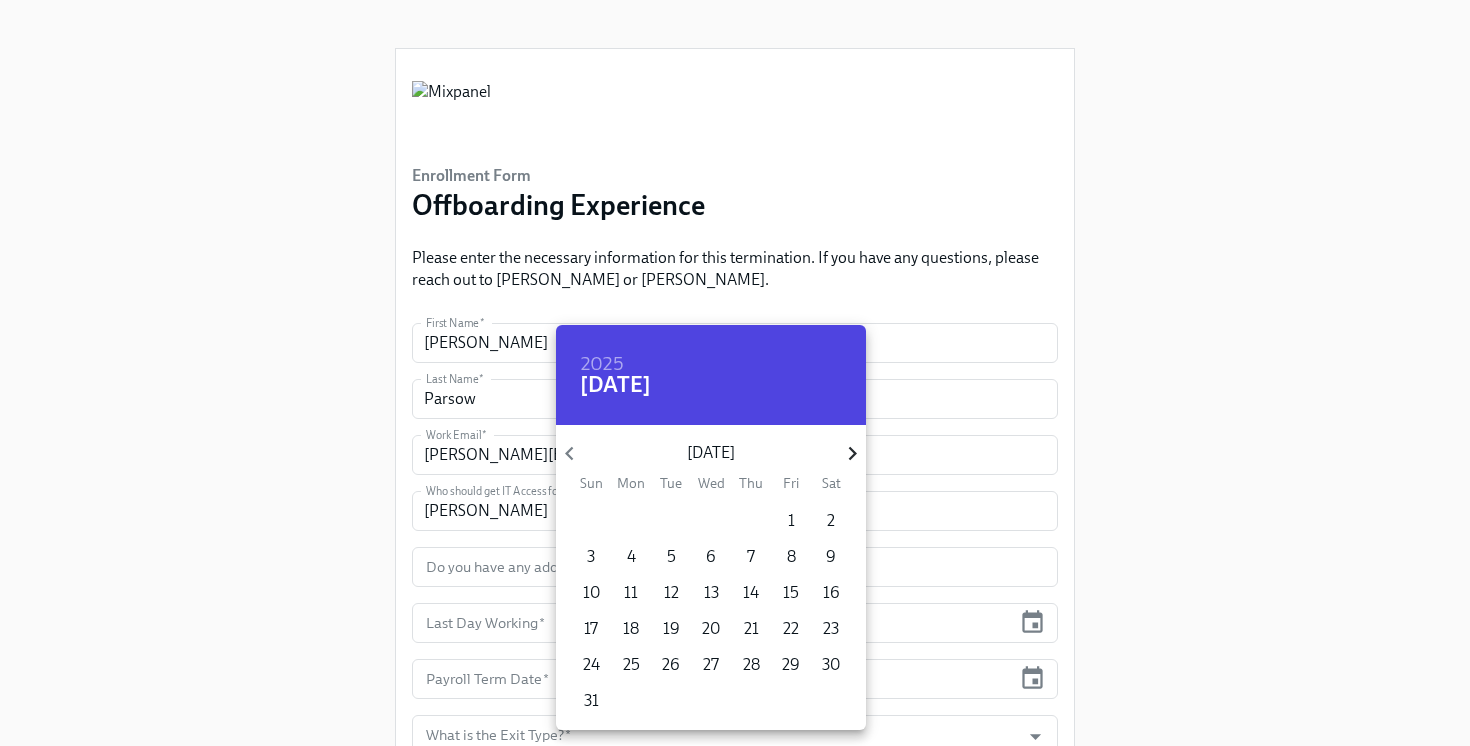 click 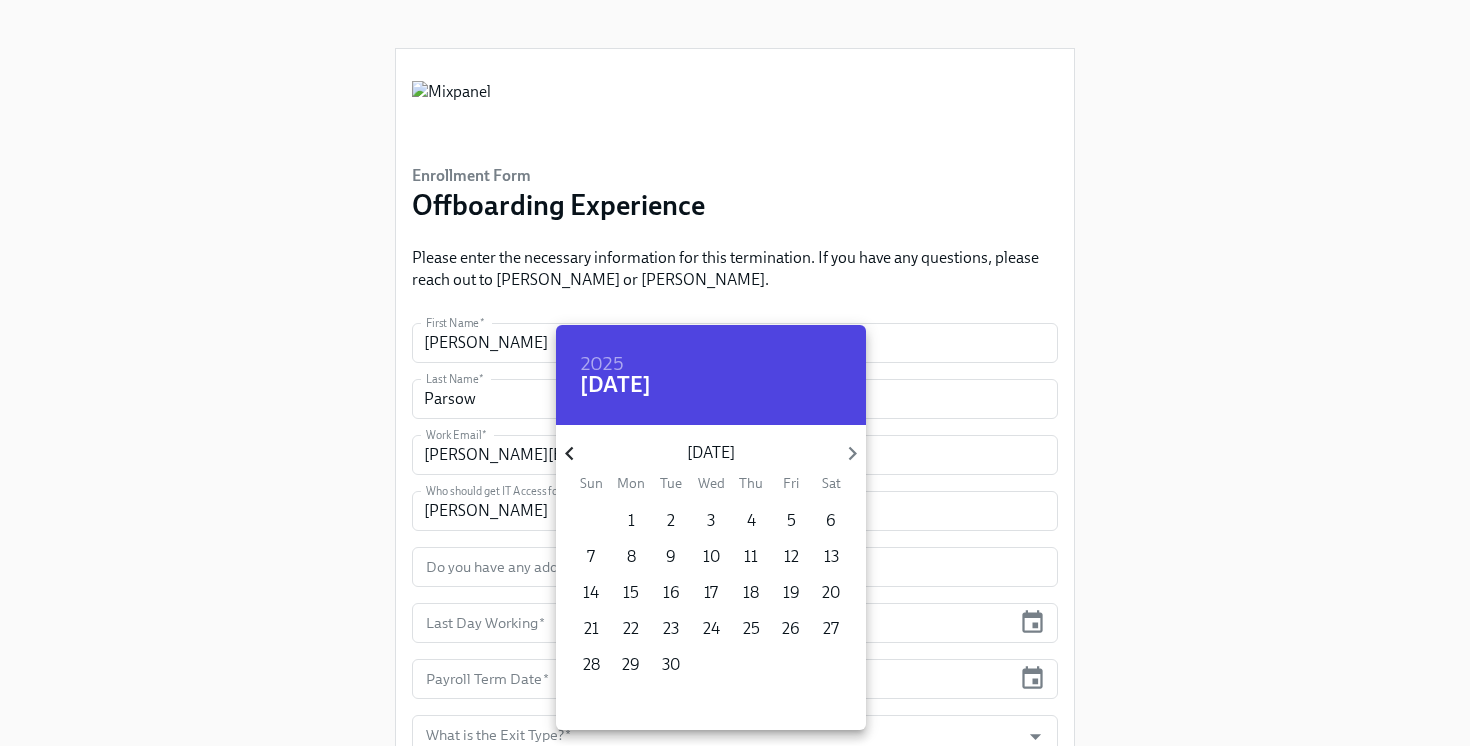 click 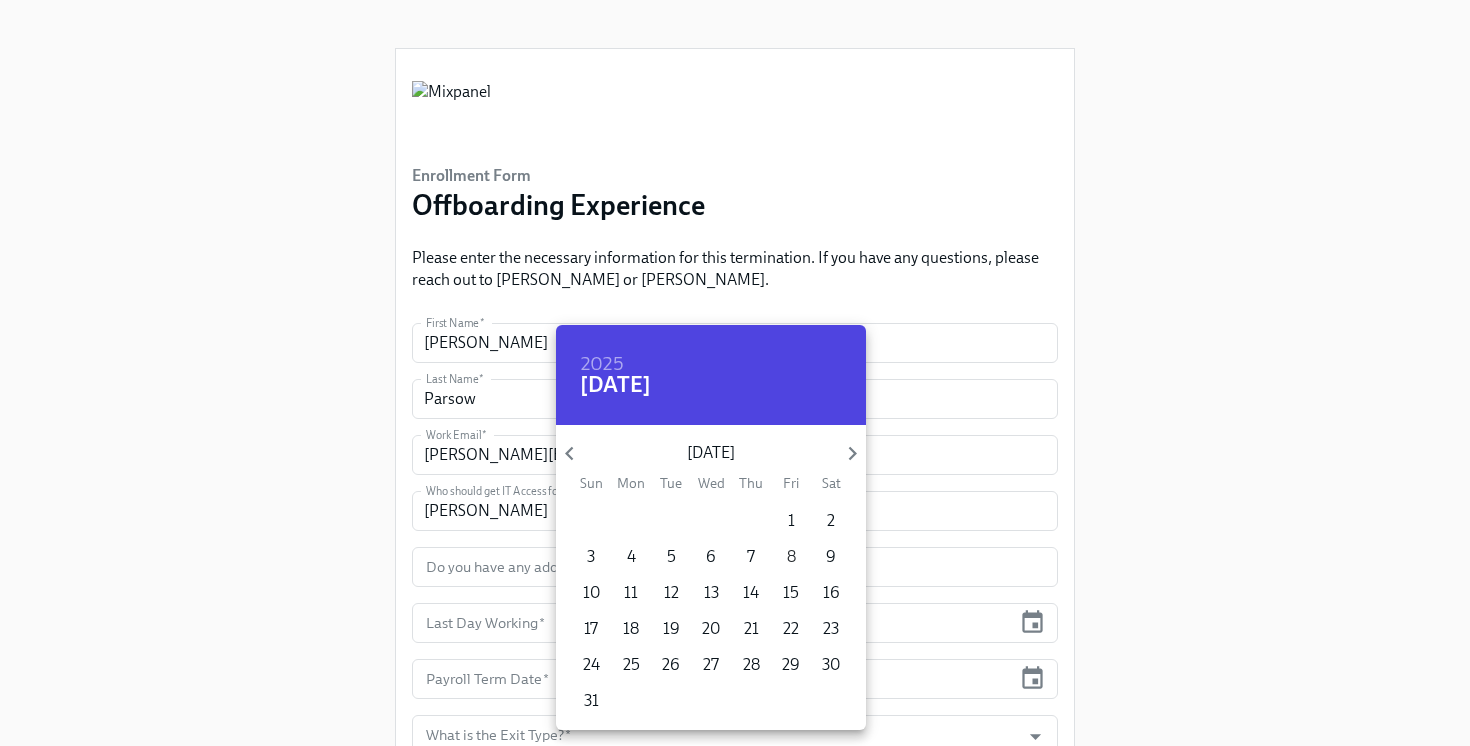 click on "8" at bounding box center (791, 557) 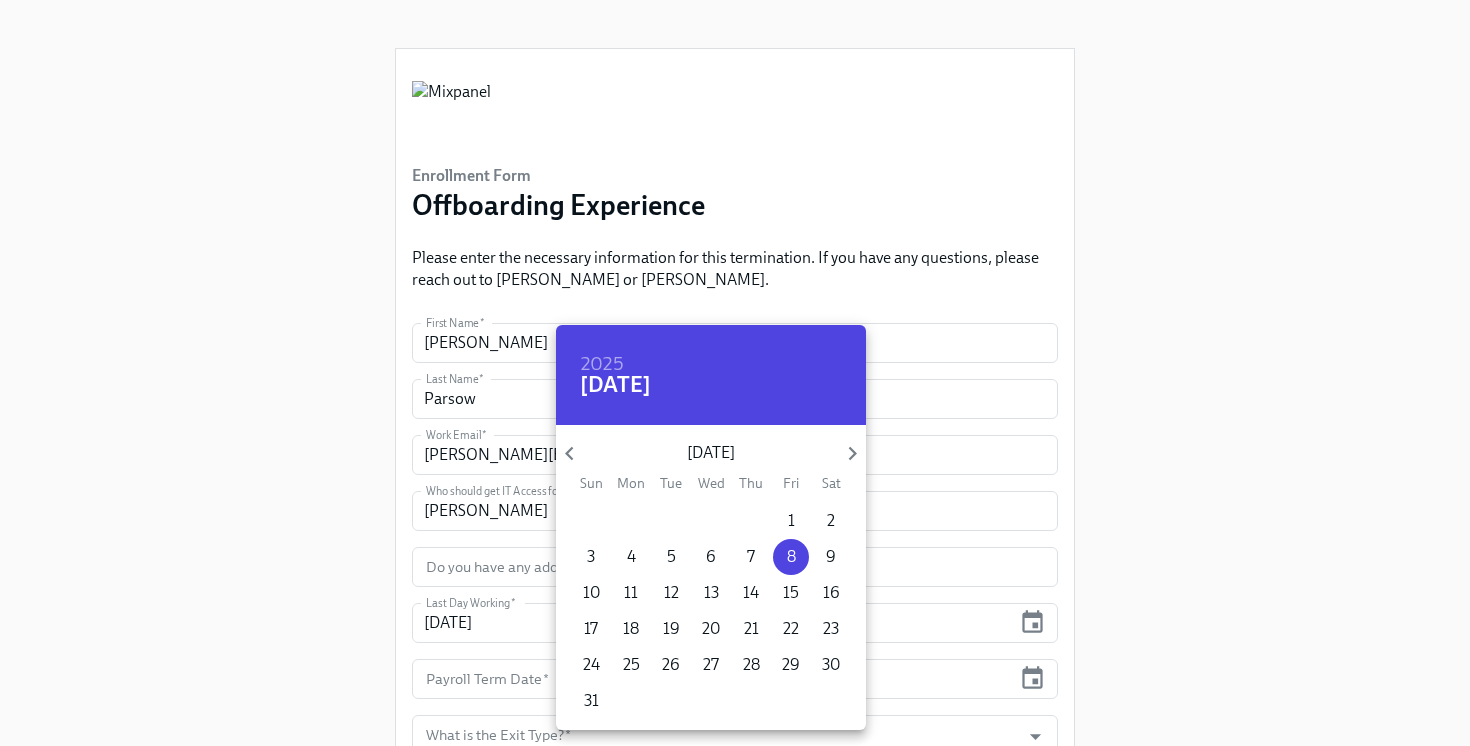 click at bounding box center (735, 373) 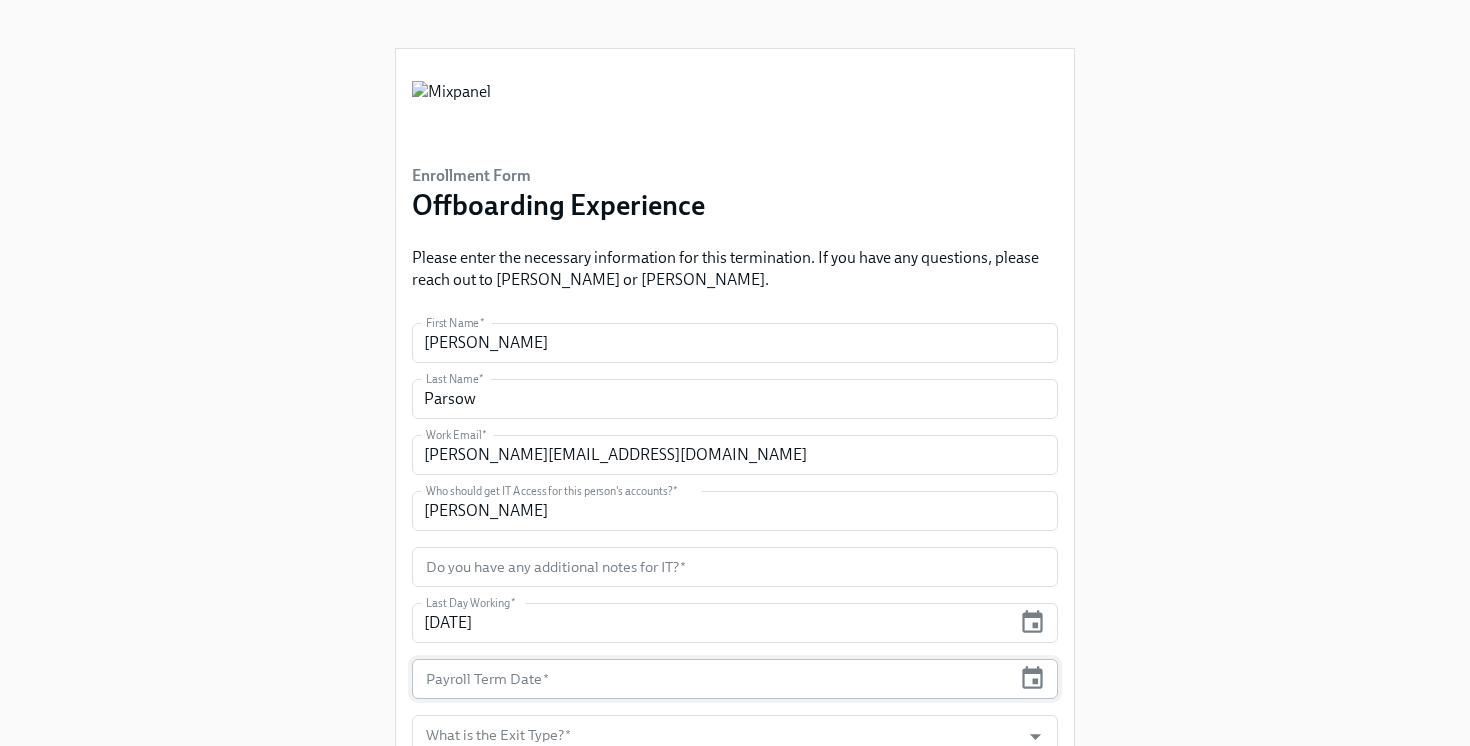 click on "Payroll Term Date  *" at bounding box center [735, 679] 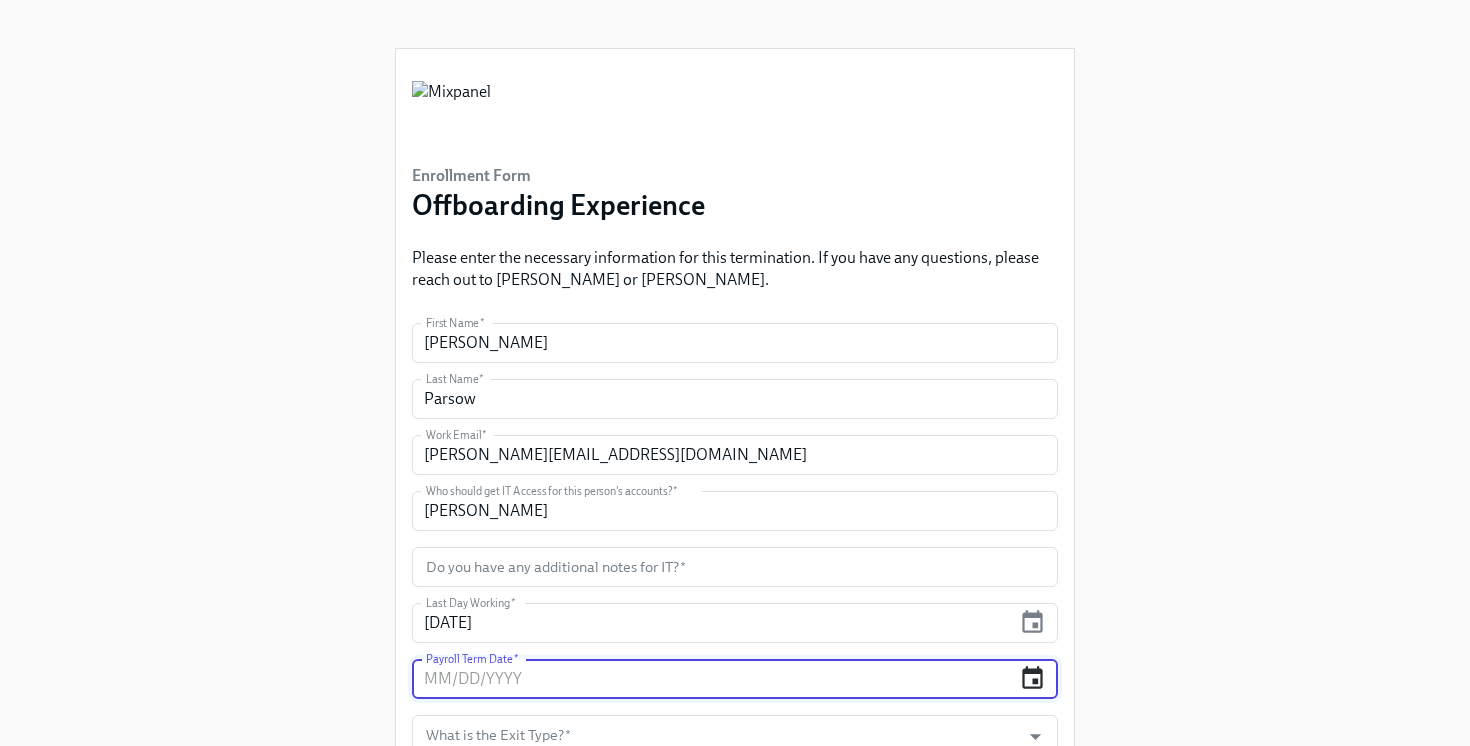 click 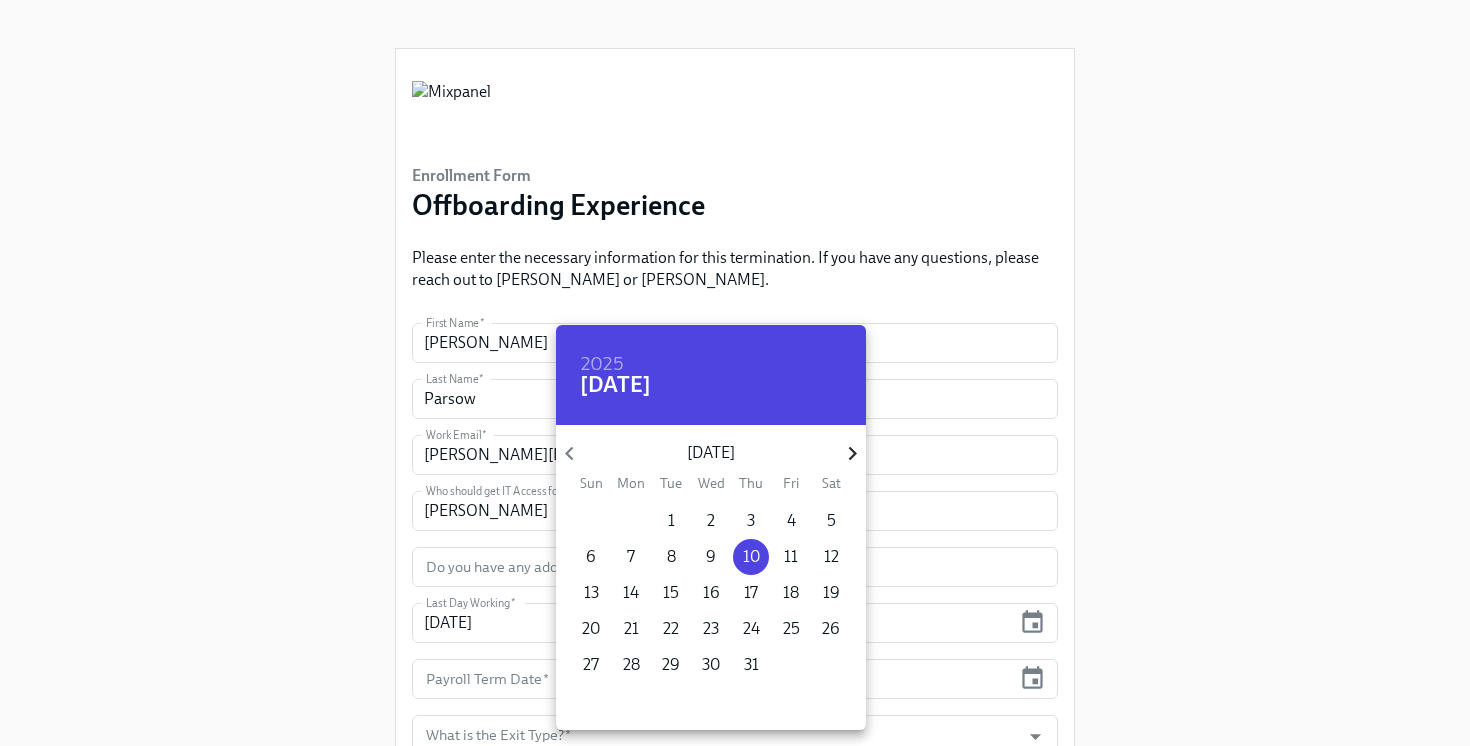 click 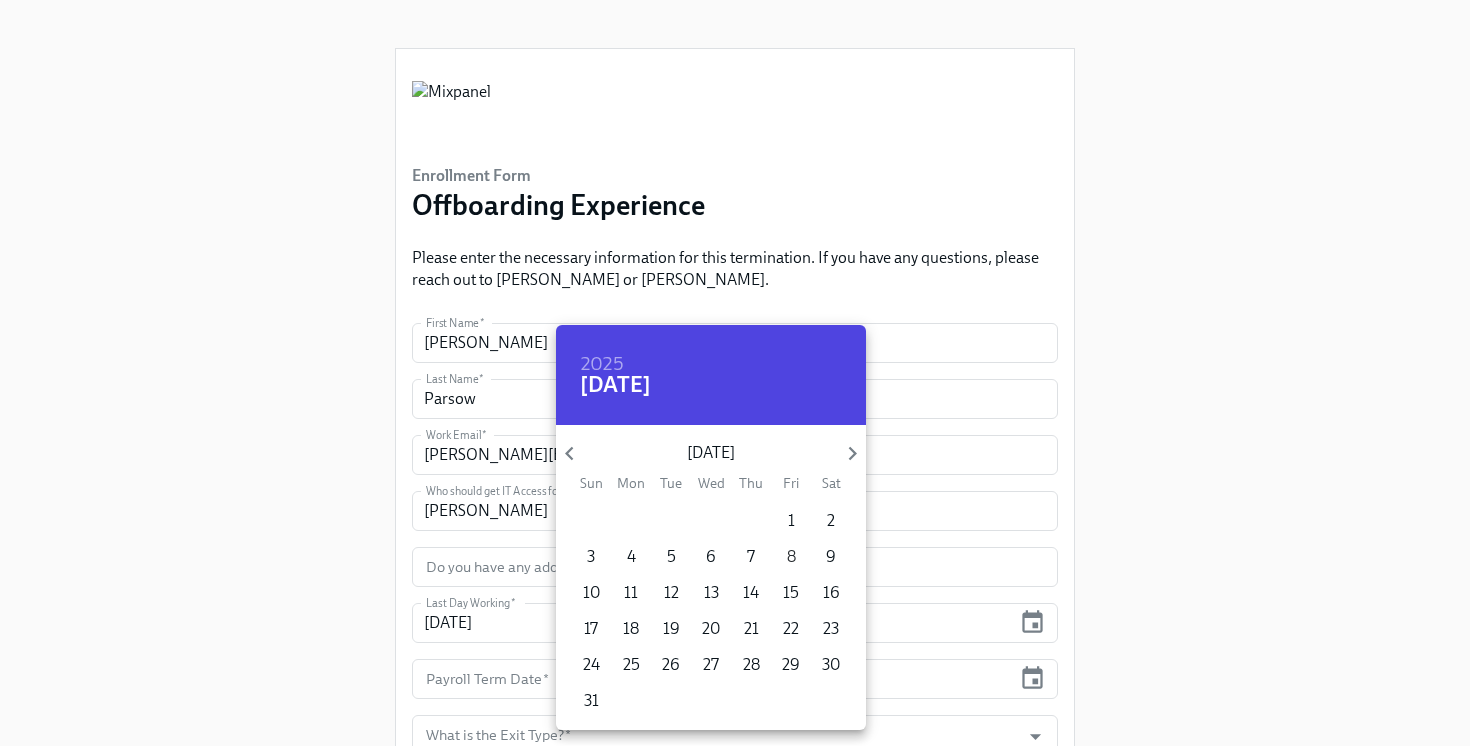 click on "8" at bounding box center [791, 557] 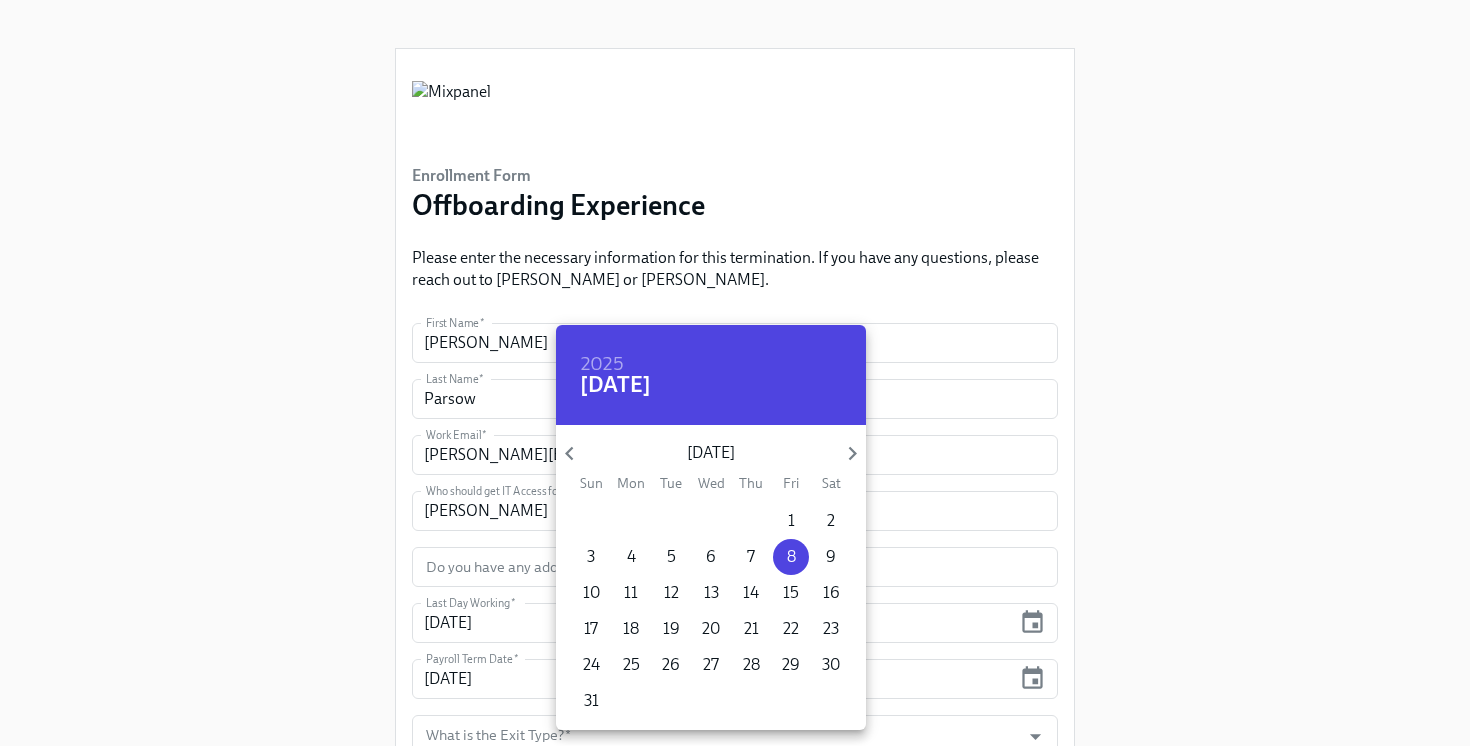 click at bounding box center (735, 373) 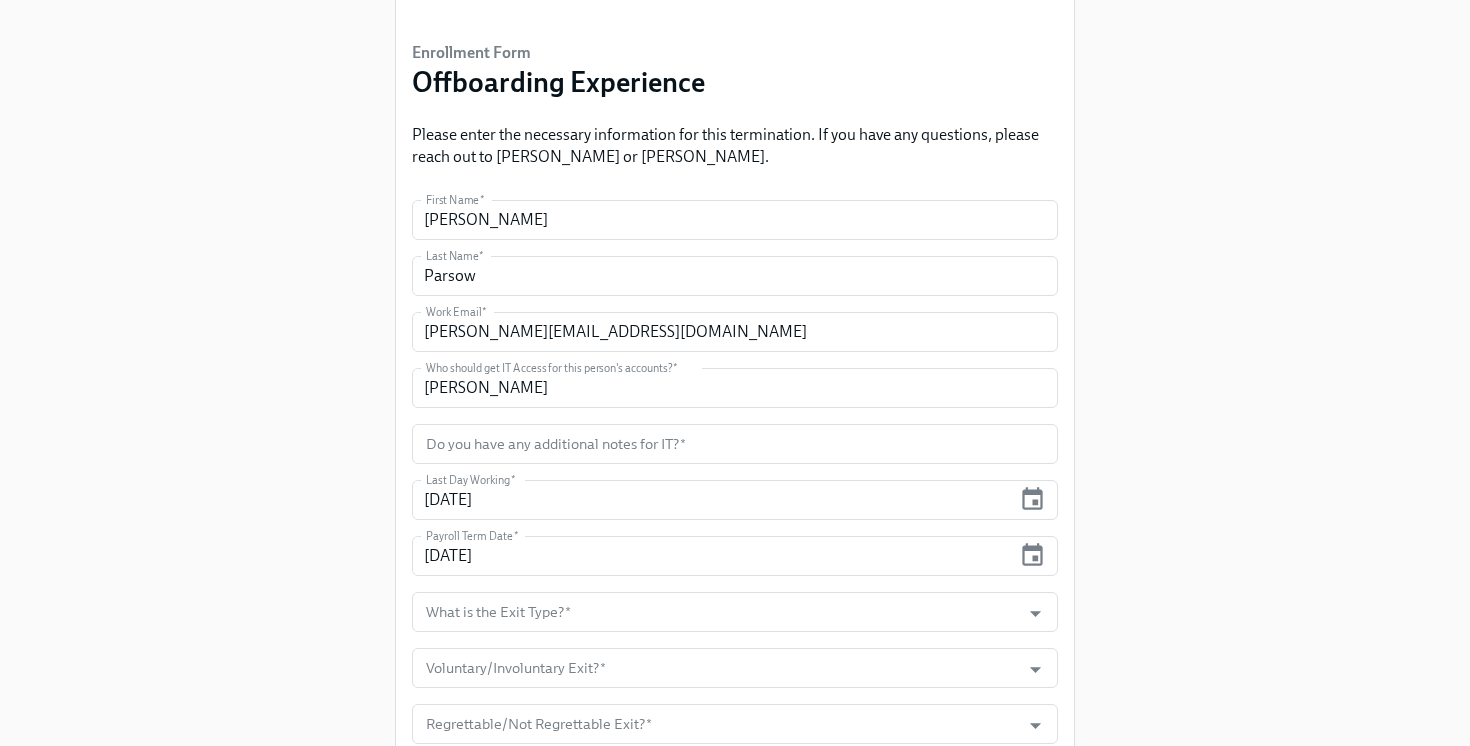 scroll, scrollTop: 124, scrollLeft: 0, axis: vertical 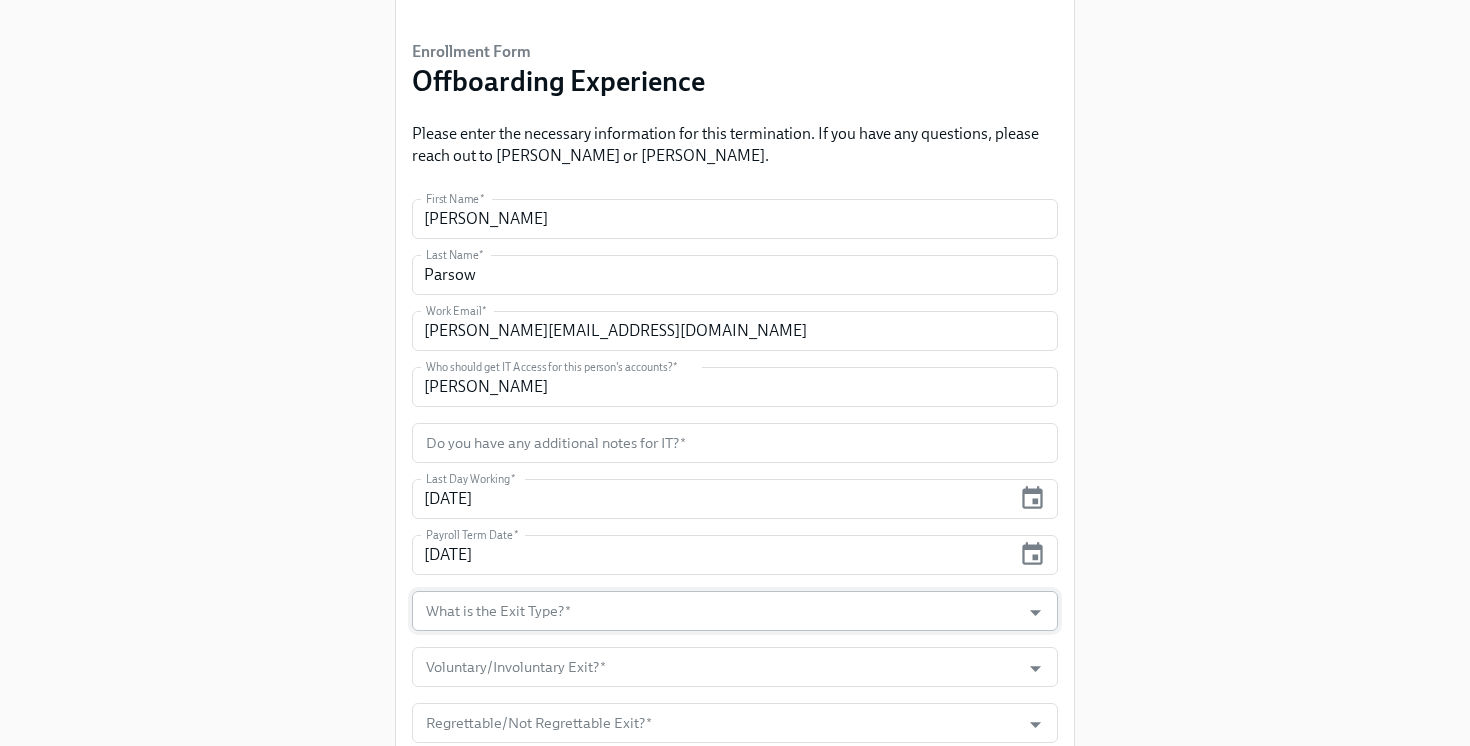 click on "What is the Exit Type?   *" at bounding box center [716, 611] 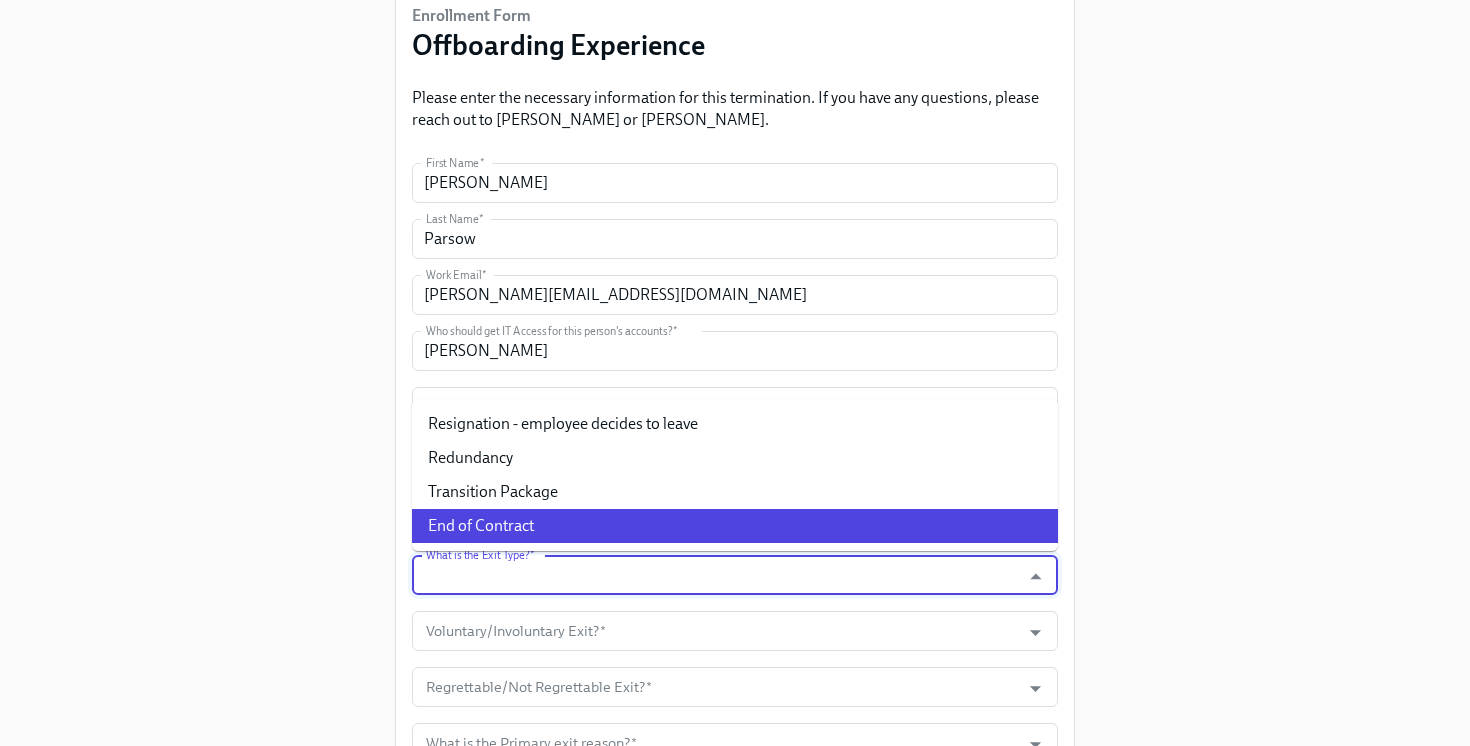 scroll, scrollTop: 170, scrollLeft: 0, axis: vertical 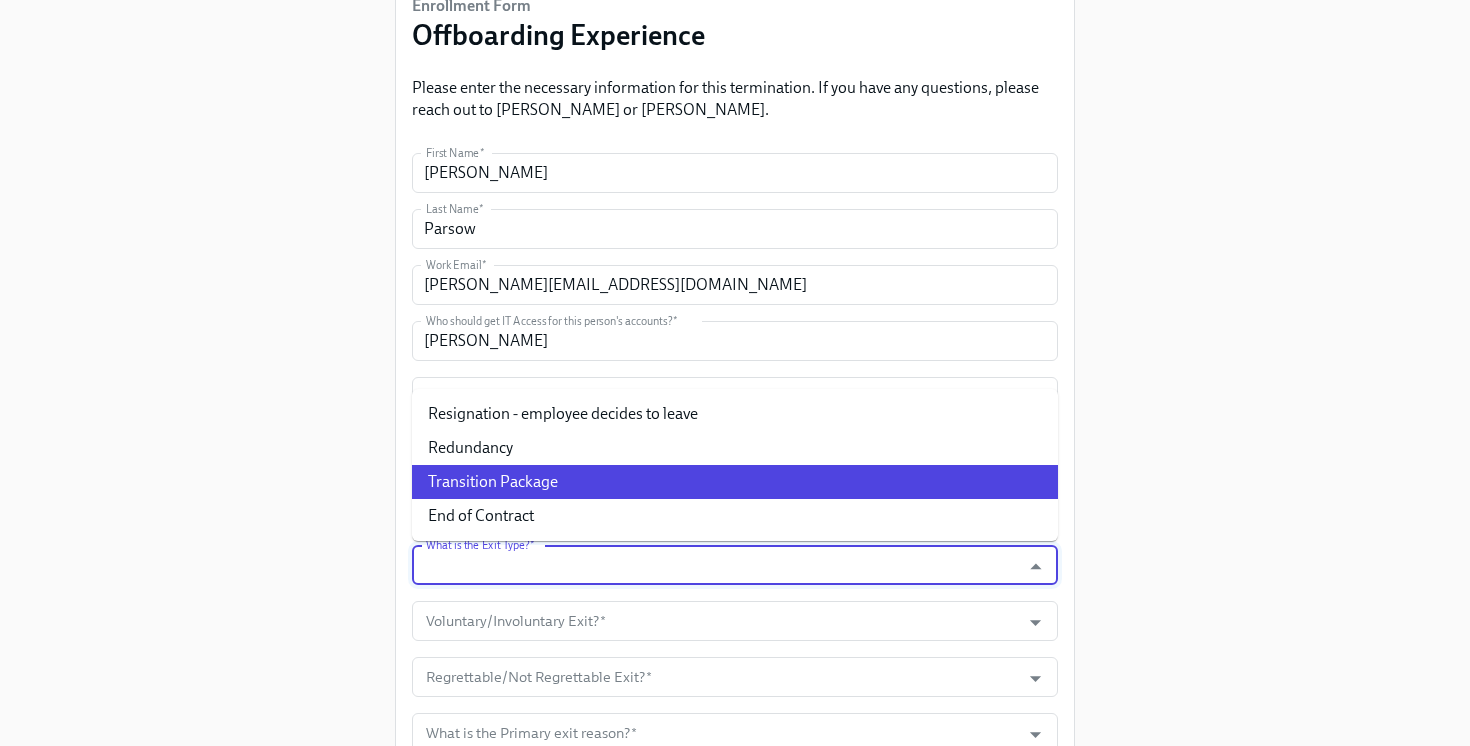 click on "Transition Package" at bounding box center [735, 482] 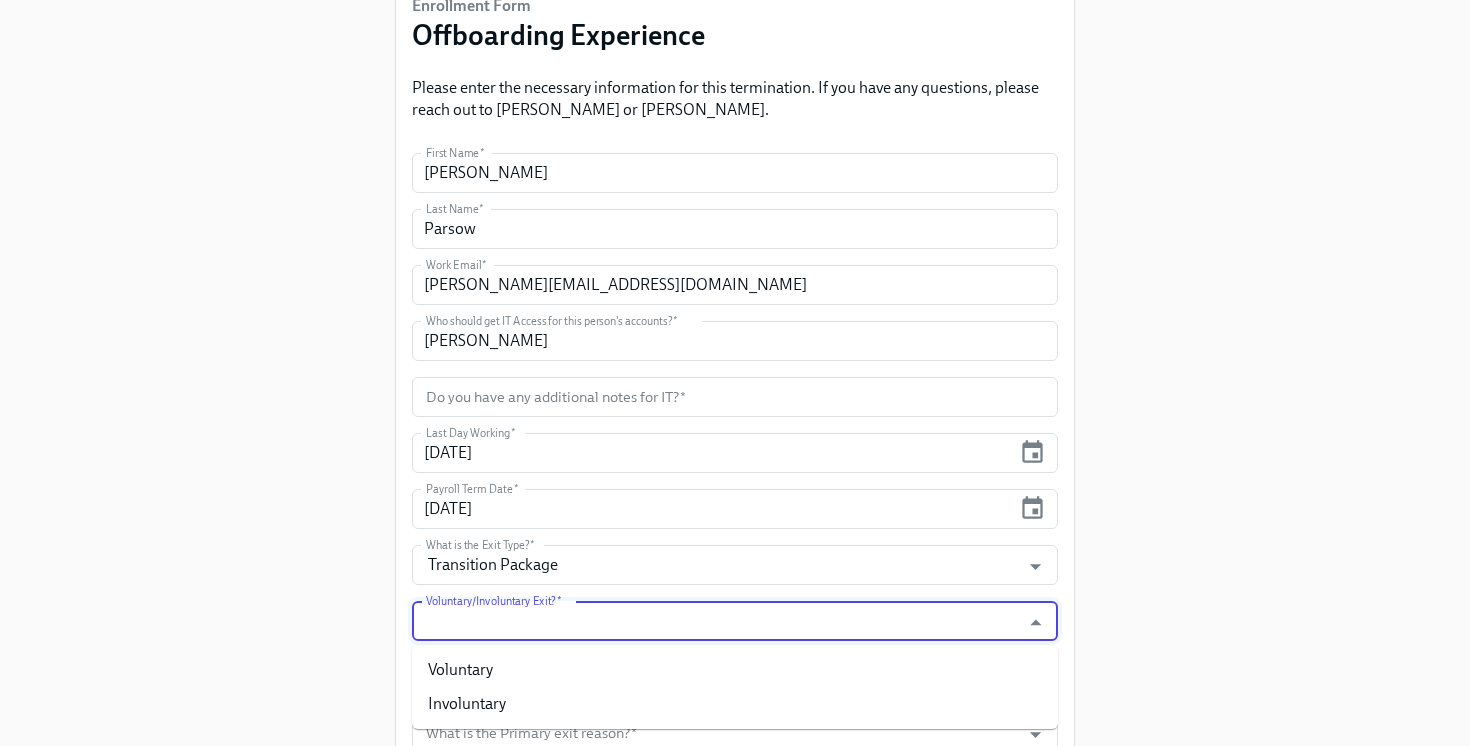 click on "Voluntary/Involuntary Exit?   *" at bounding box center (716, 621) 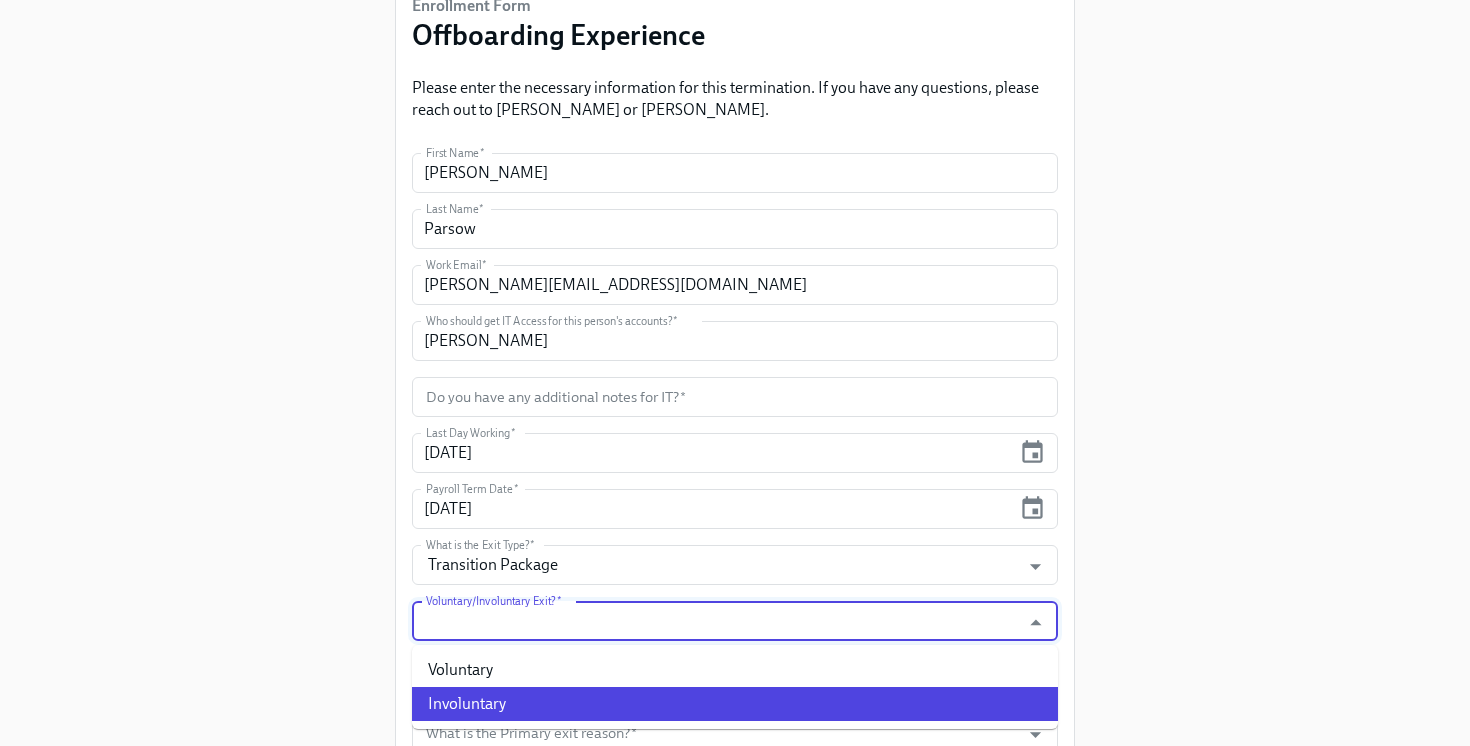 click on "Involuntary" at bounding box center (735, 704) 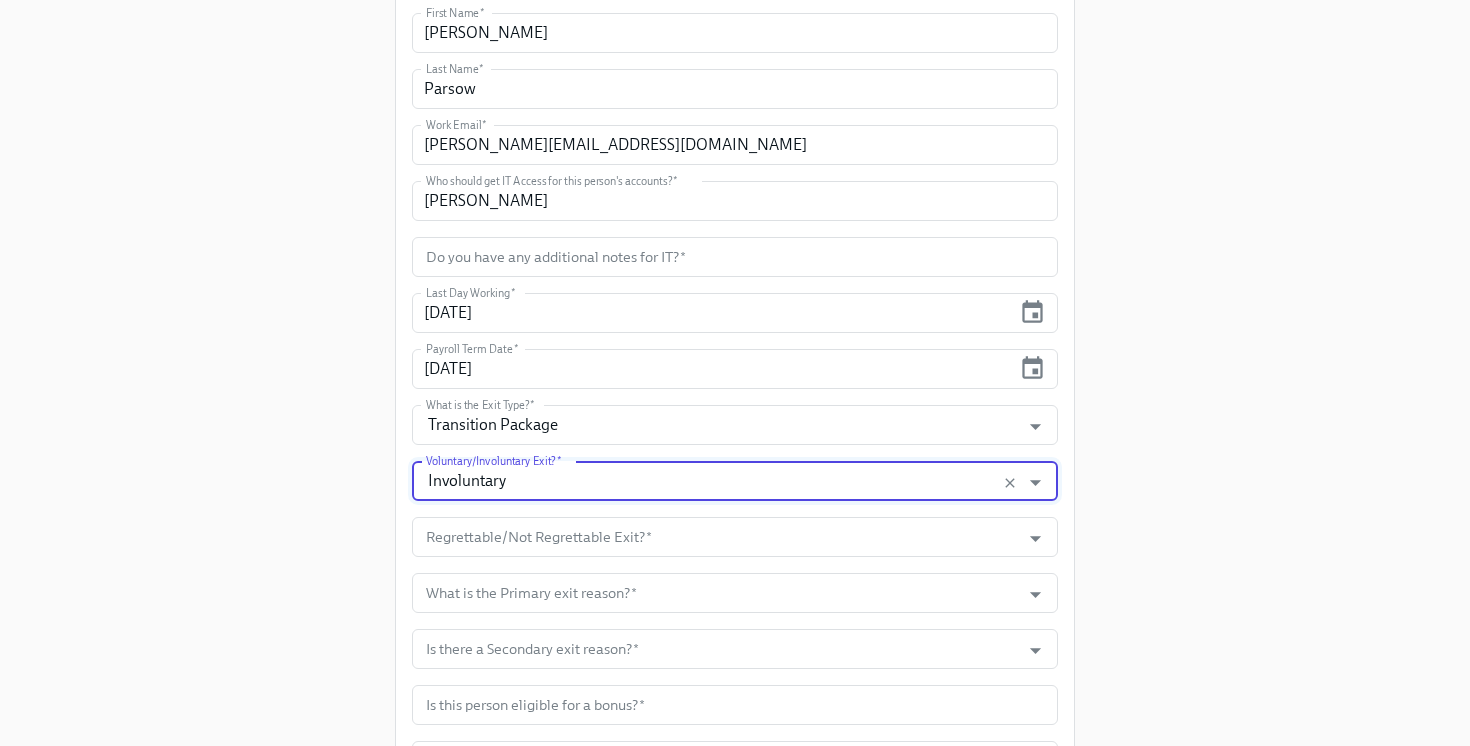 scroll, scrollTop: 316, scrollLeft: 0, axis: vertical 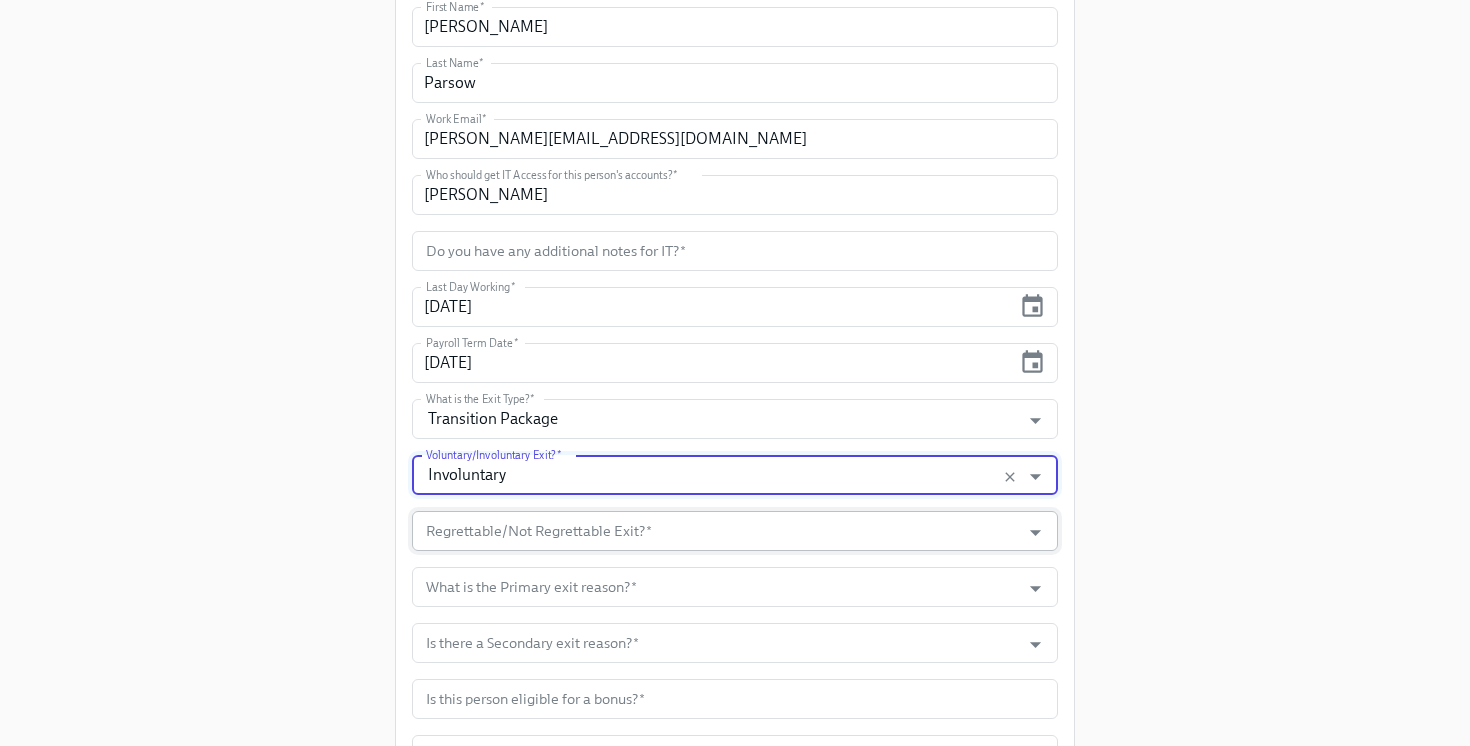 click on "Regrettable/Not Regrettable Exit?   *" at bounding box center [716, 531] 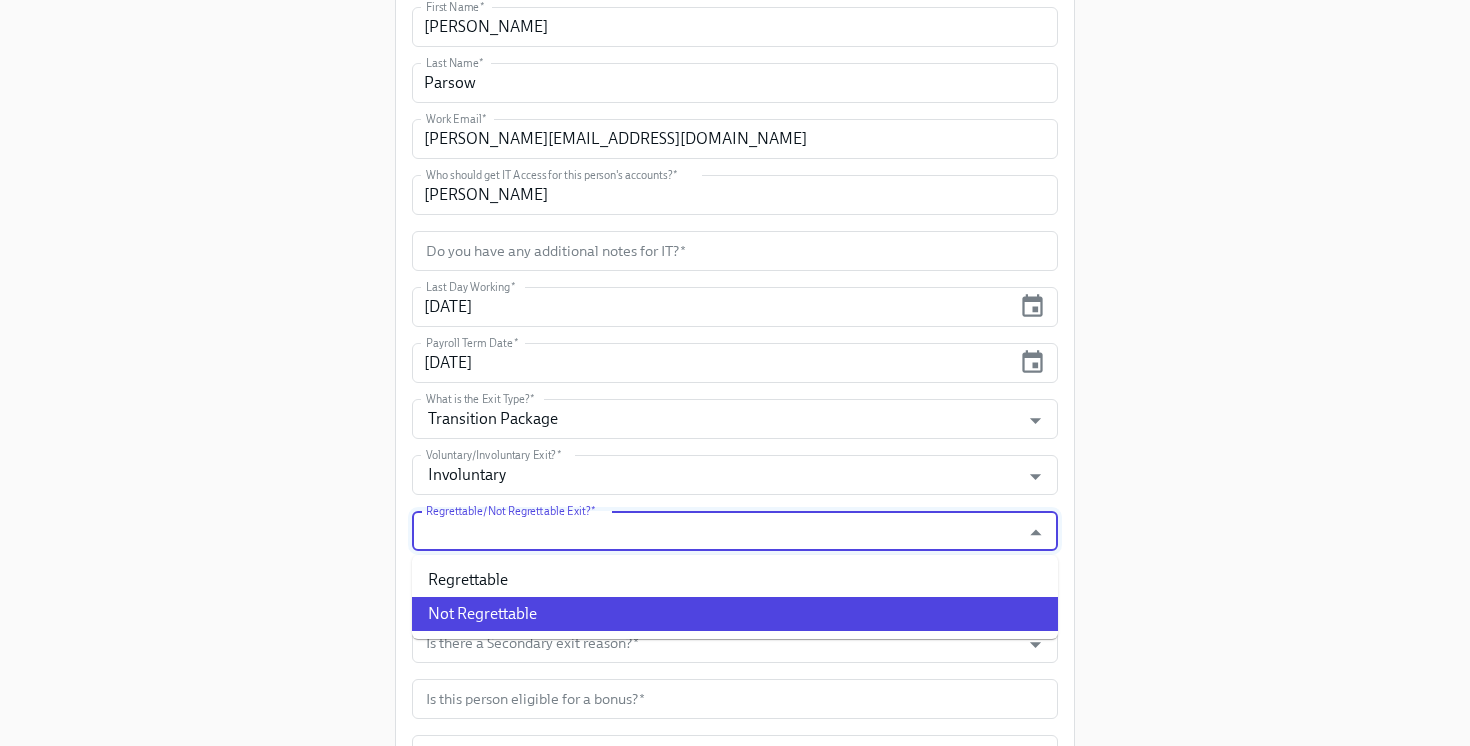 click on "Not Regrettable" at bounding box center [735, 614] 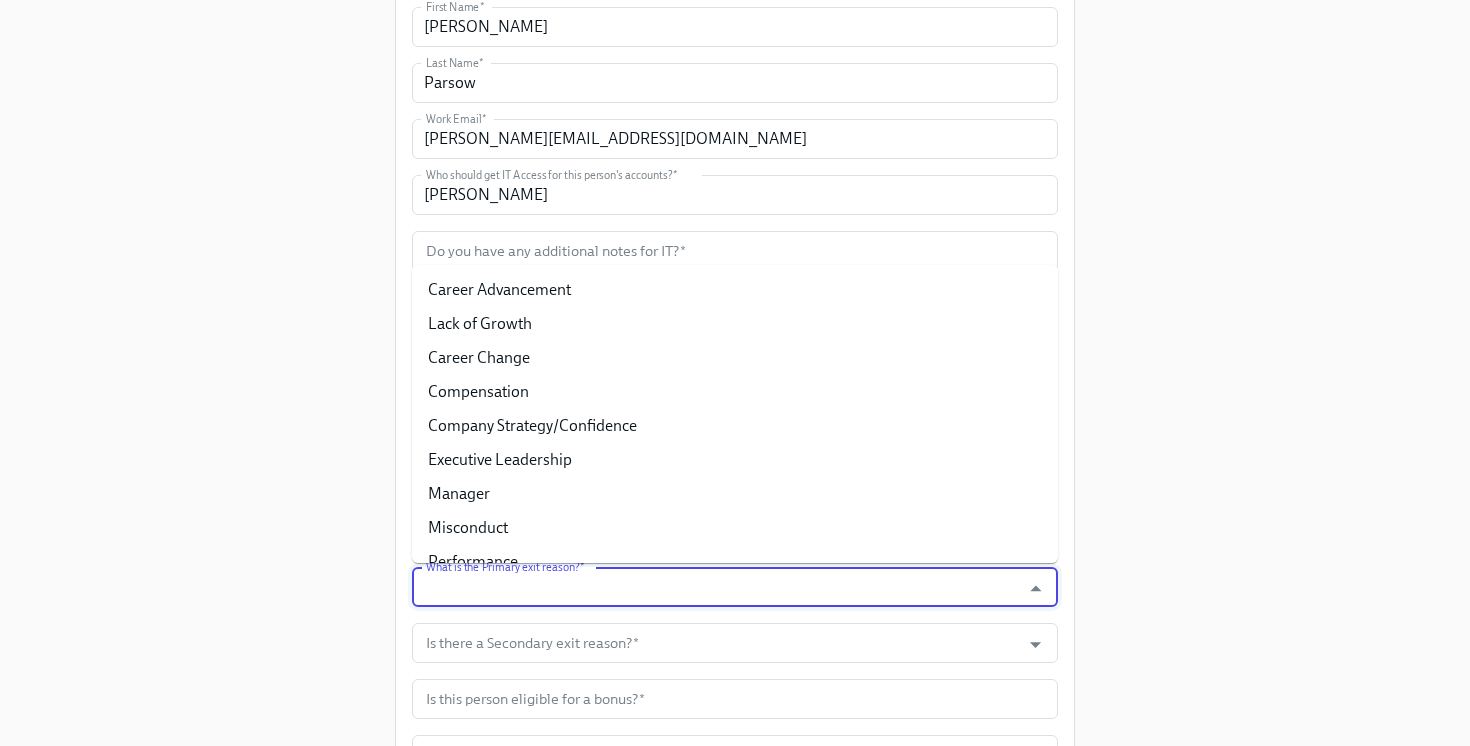 click on "What is the Primary exit reason?   *" at bounding box center (716, 587) 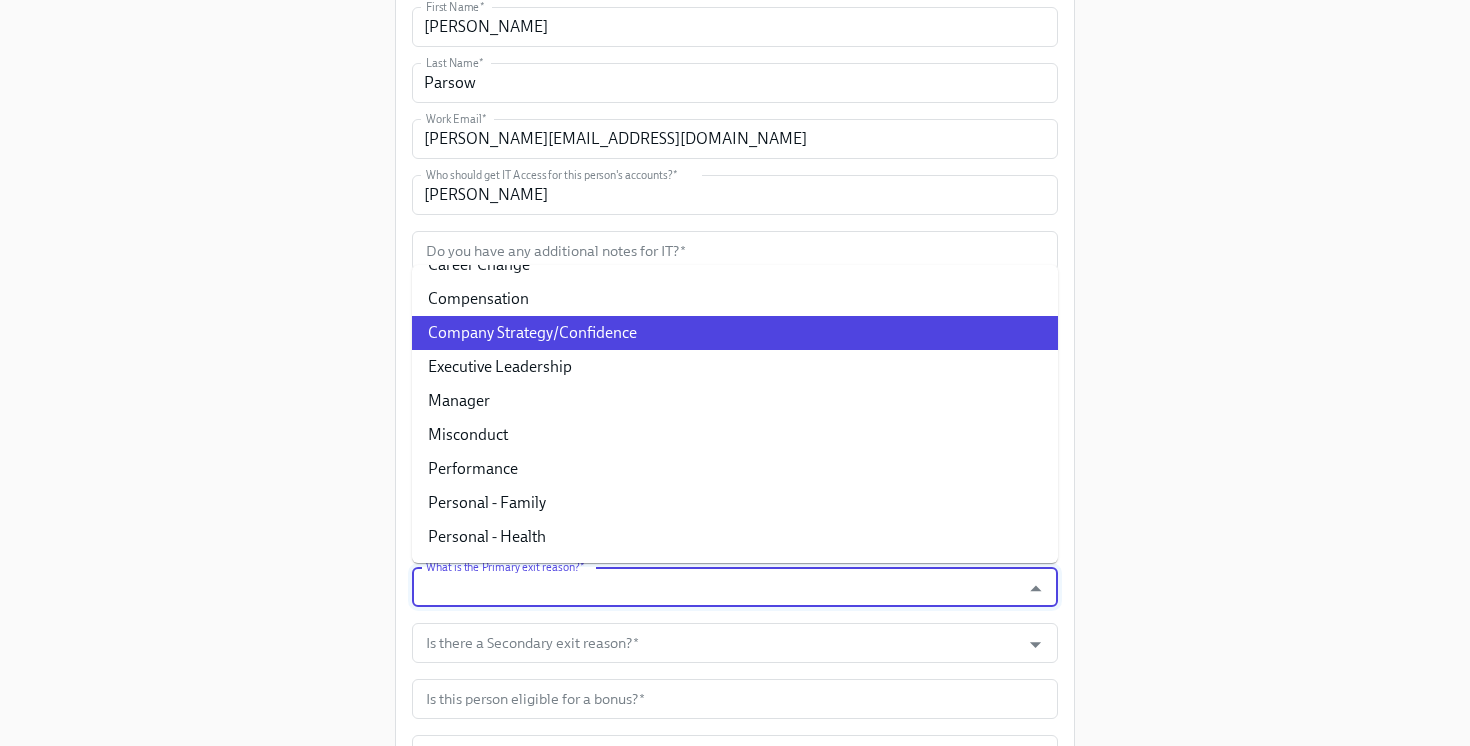 scroll, scrollTop: 107, scrollLeft: 0, axis: vertical 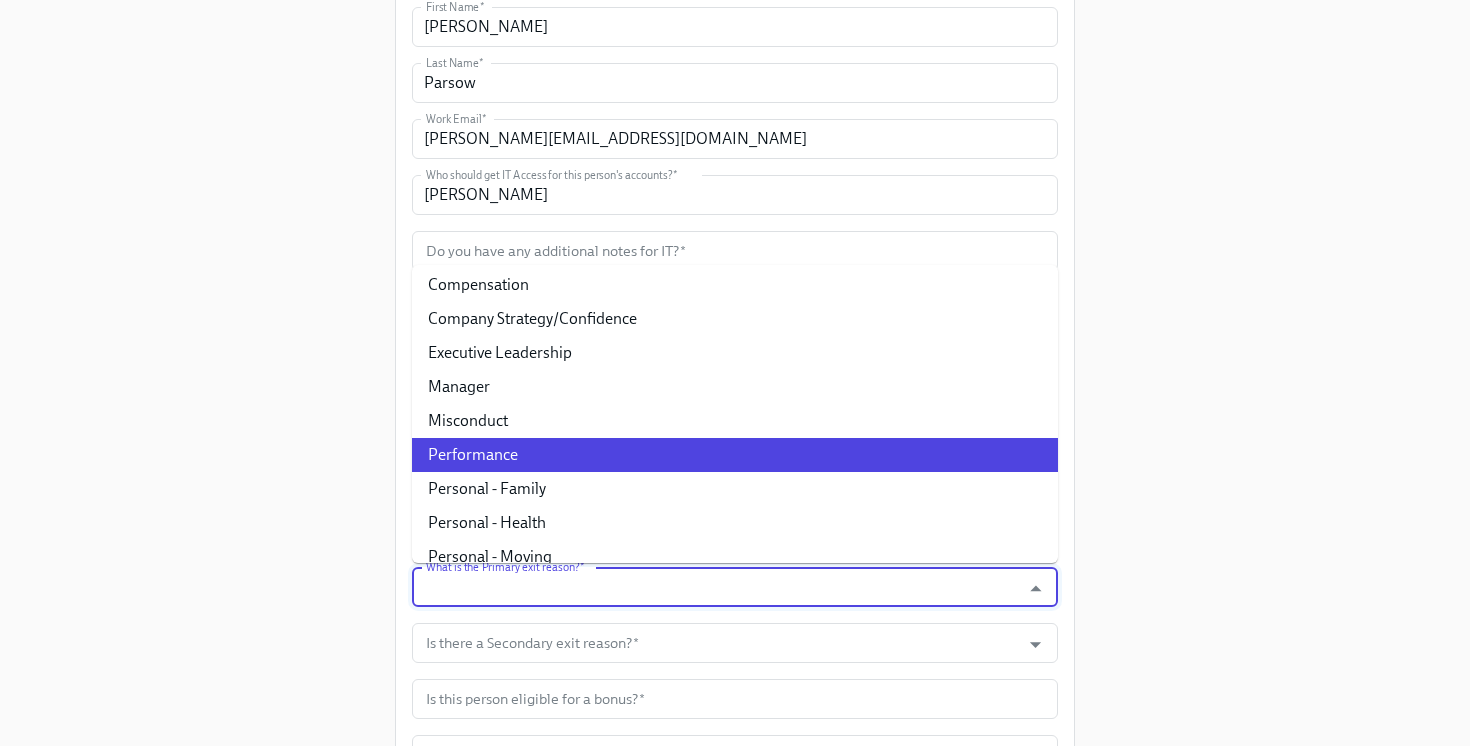 click on "Performance" at bounding box center [735, 455] 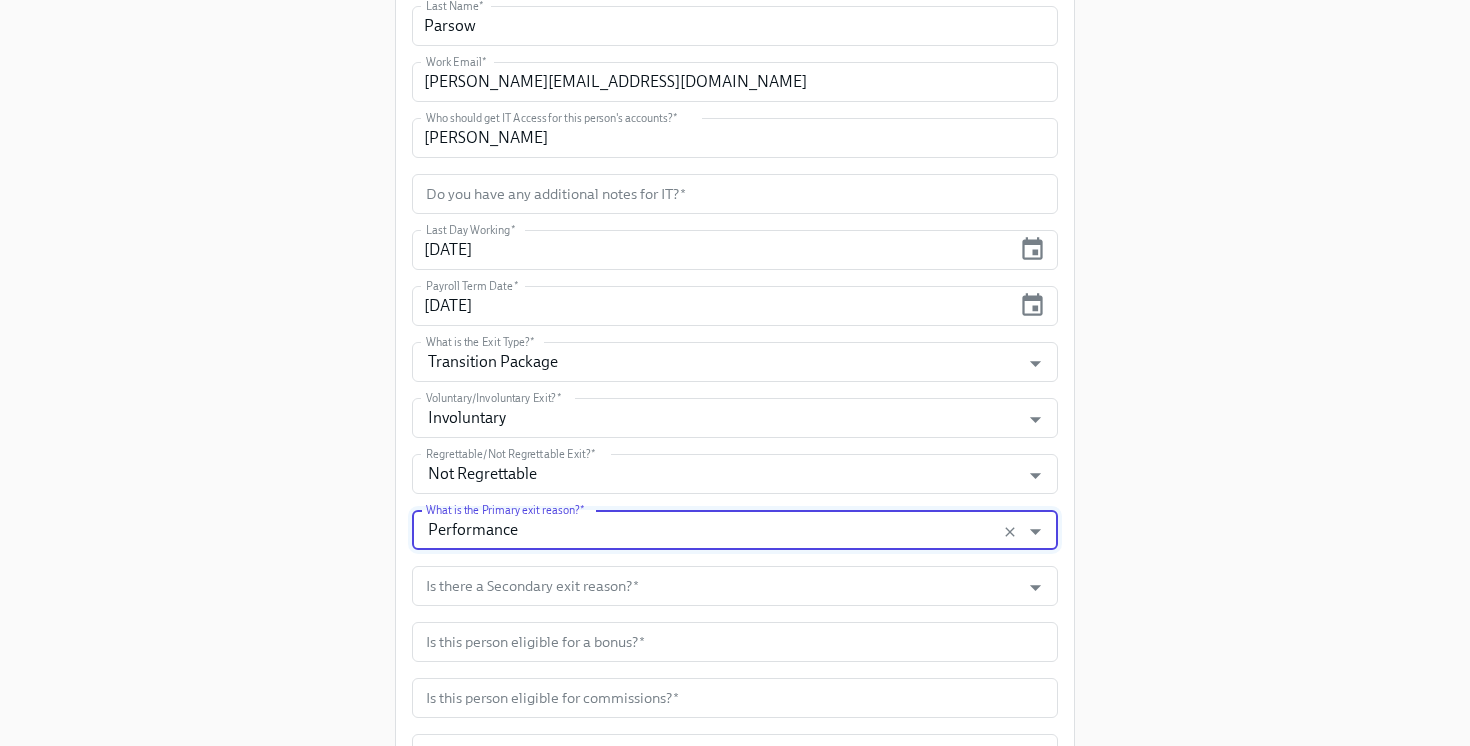 scroll, scrollTop: 387, scrollLeft: 0, axis: vertical 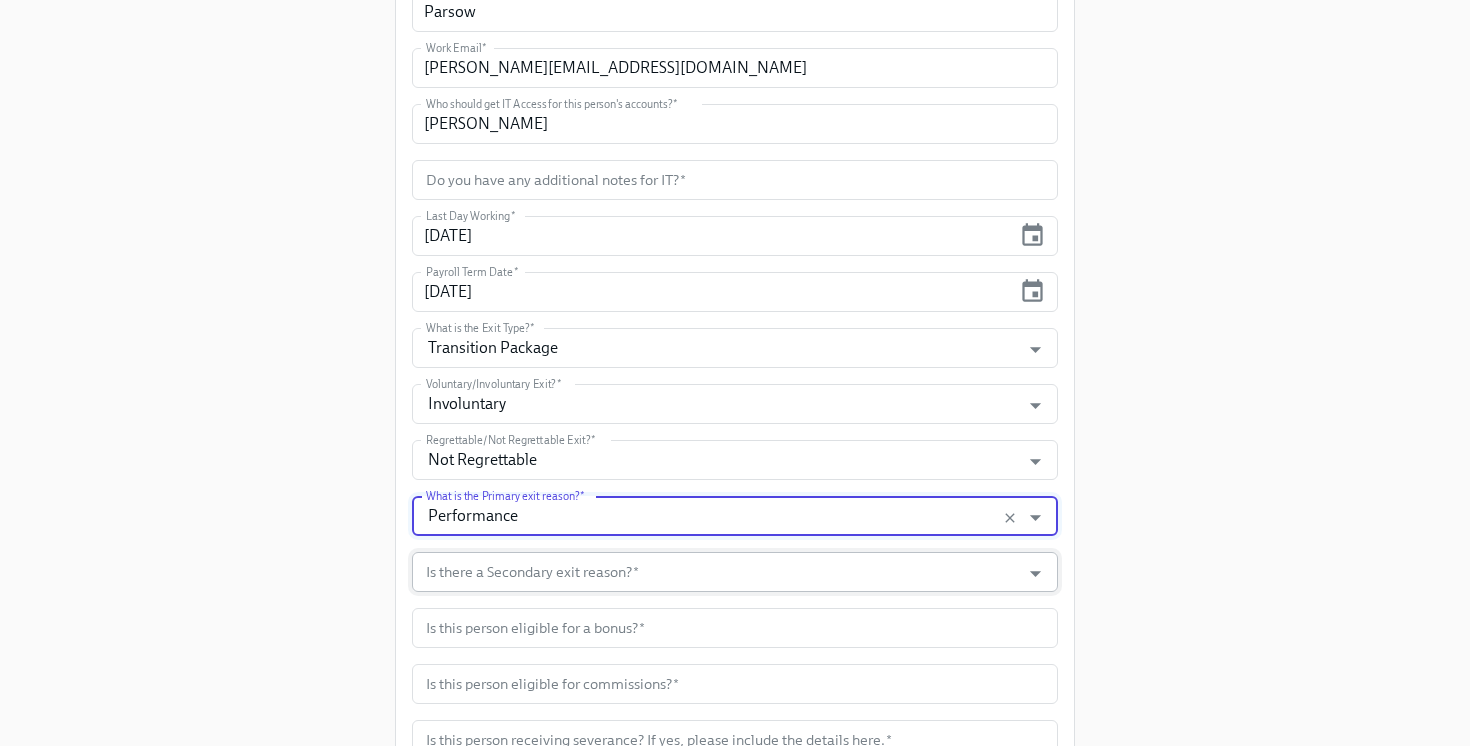 click on "Is there a Secondary exit reason?   *" at bounding box center [716, 572] 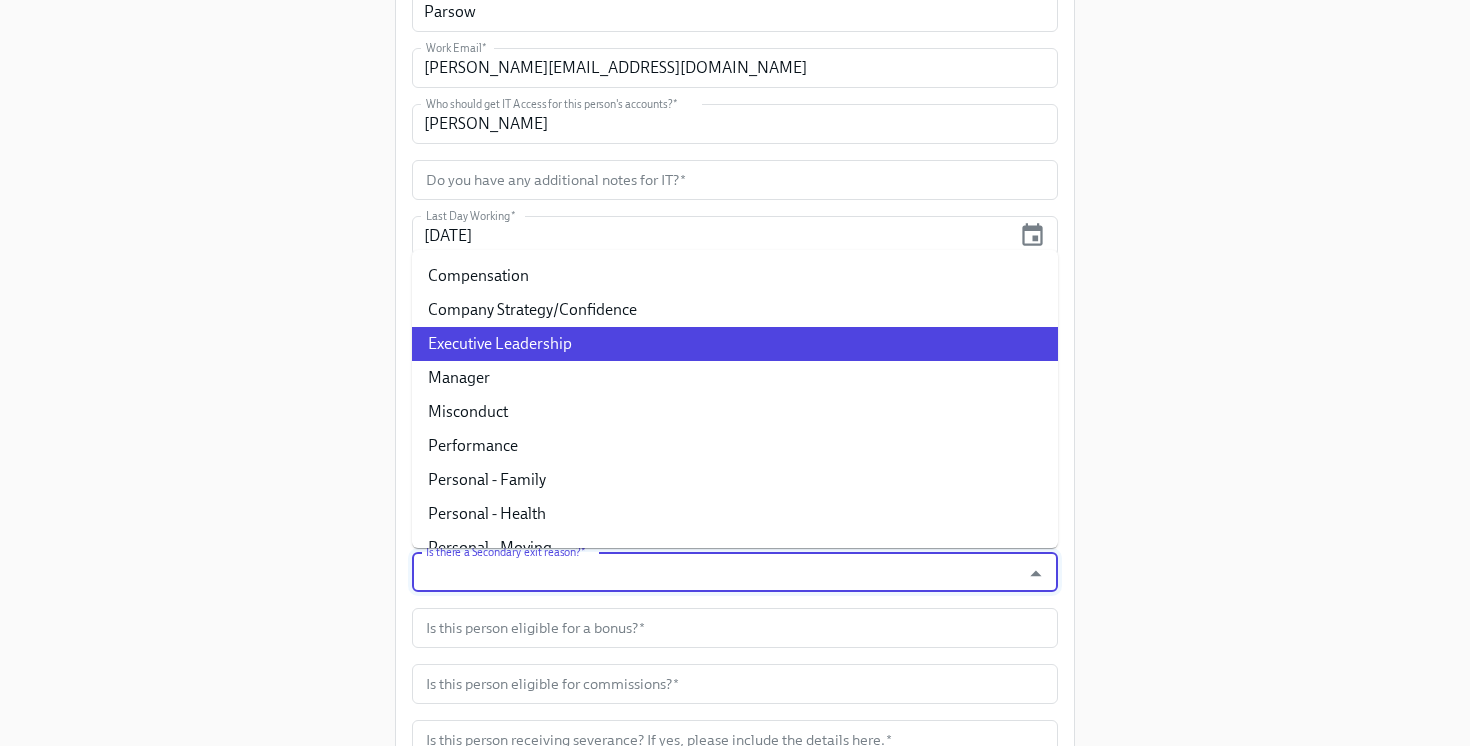 scroll, scrollTop: 140, scrollLeft: 0, axis: vertical 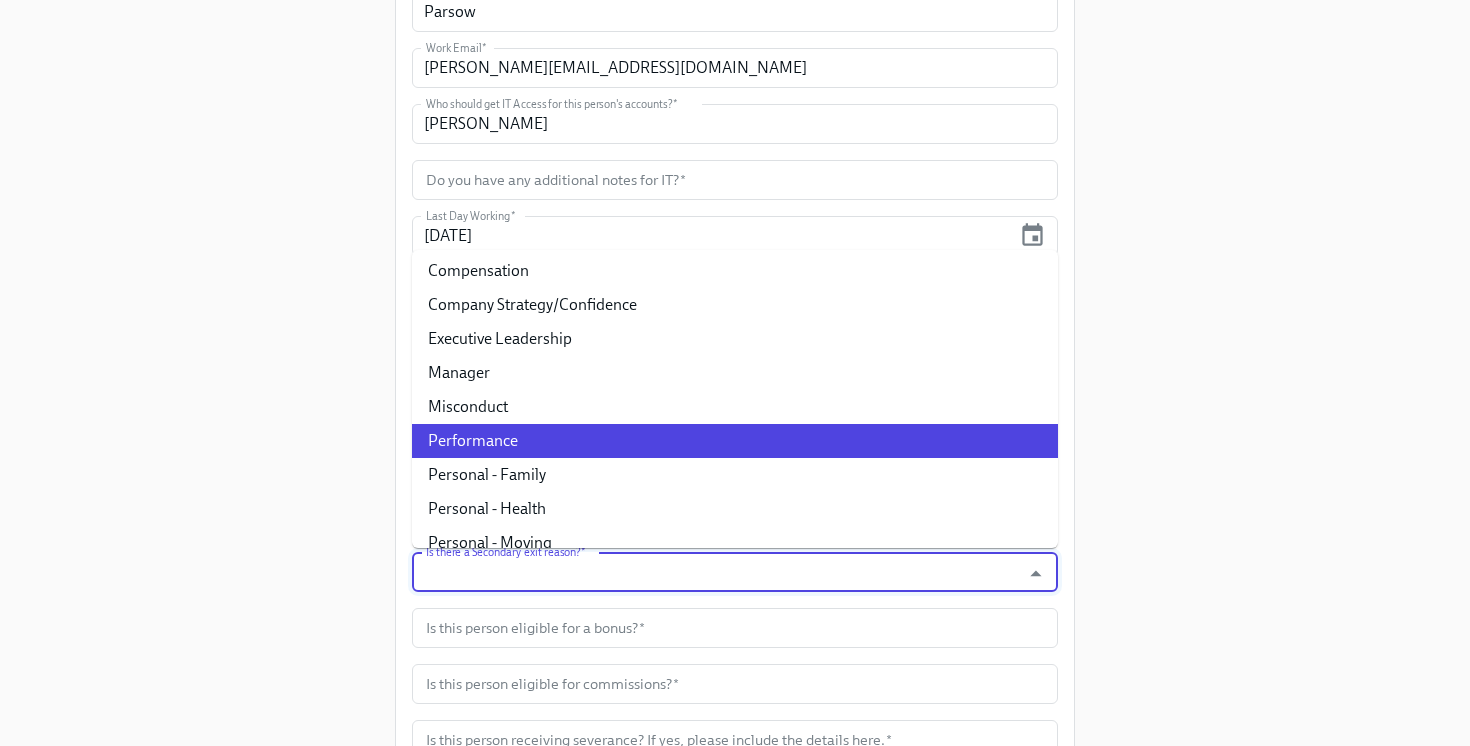 click on "Performance" at bounding box center [735, 441] 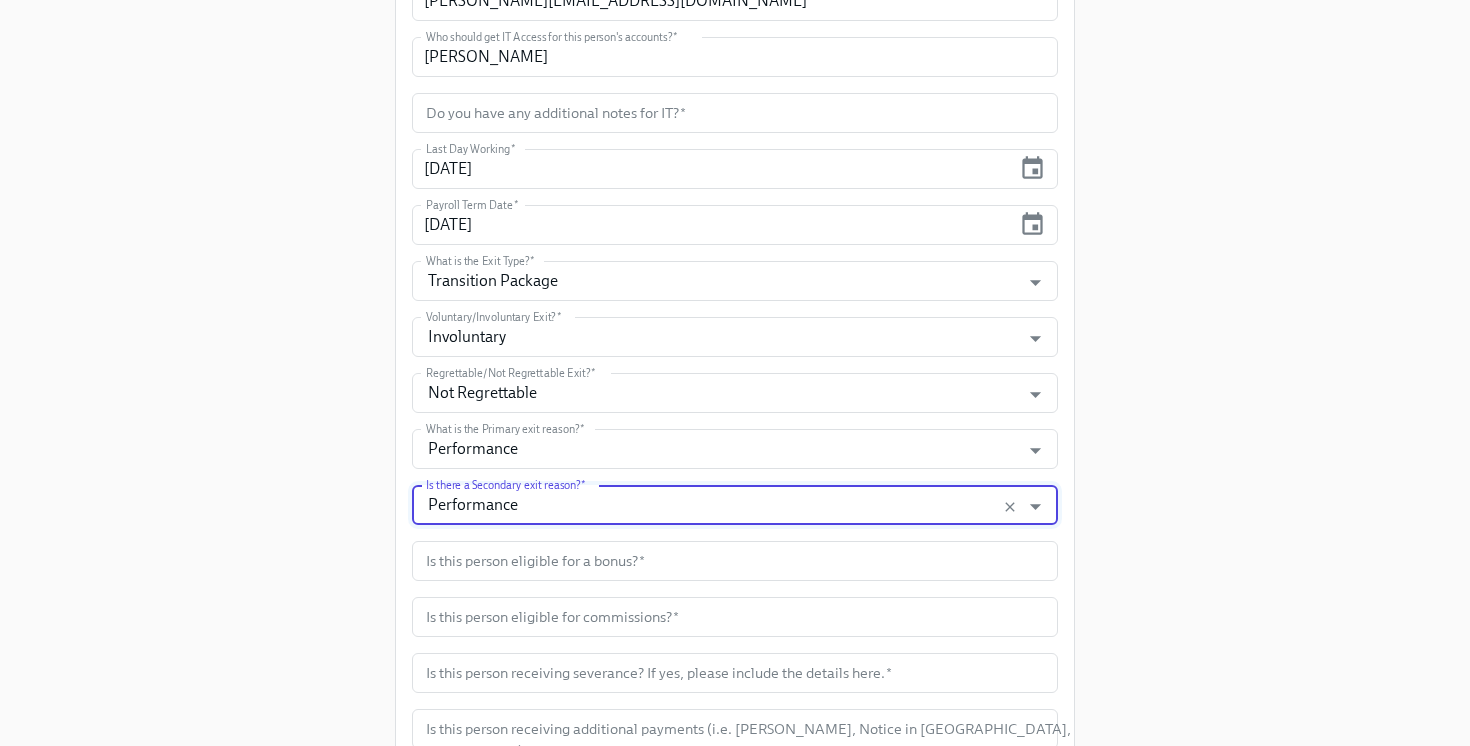 scroll, scrollTop: 456, scrollLeft: 0, axis: vertical 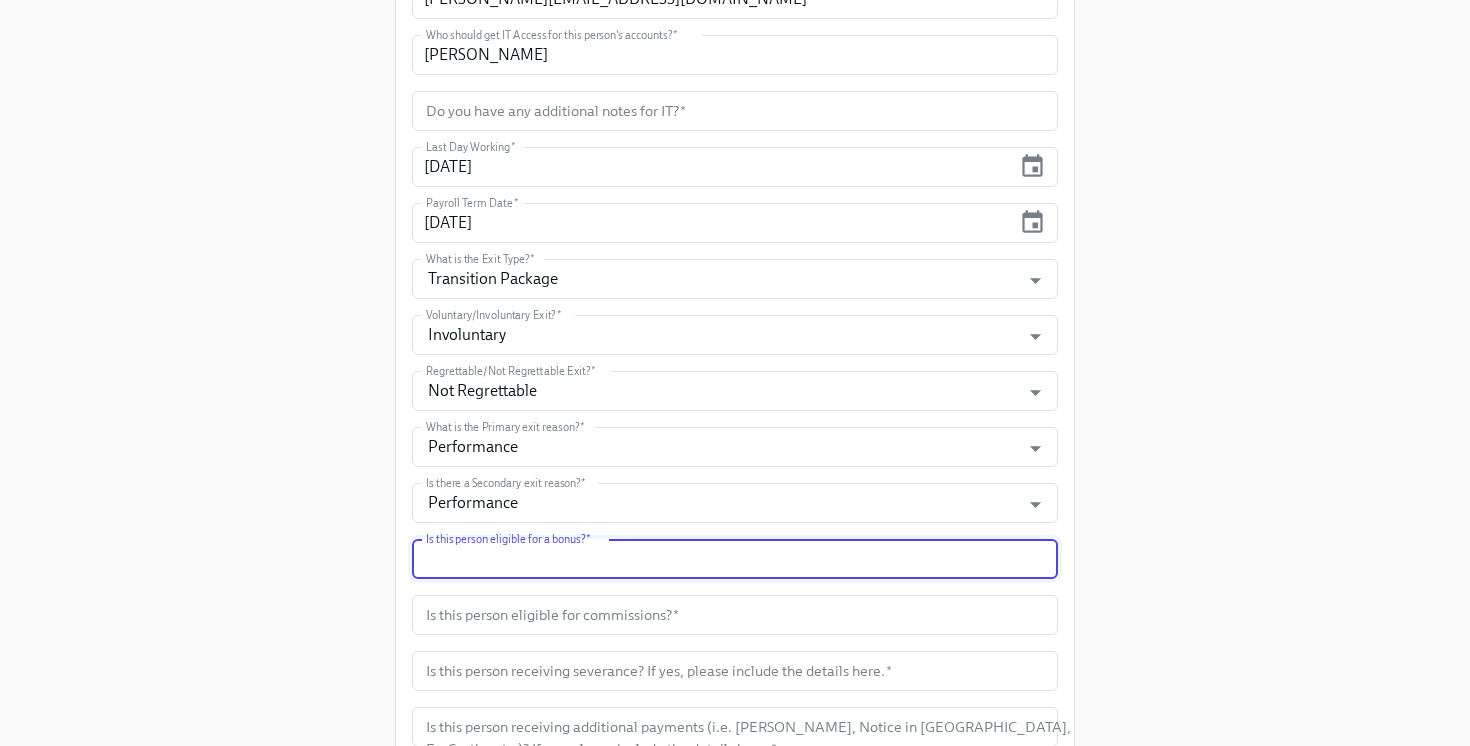 click at bounding box center [735, 559] 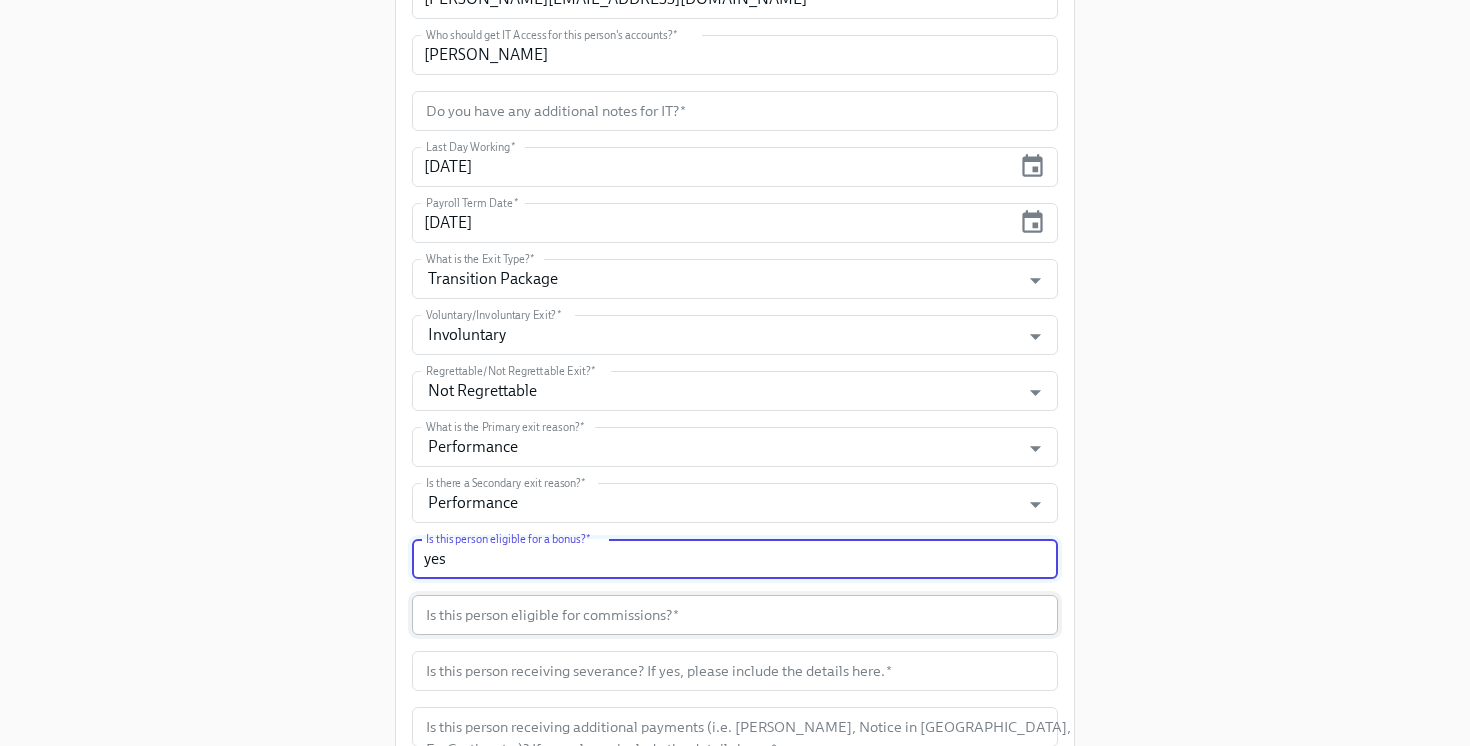 type on "yes" 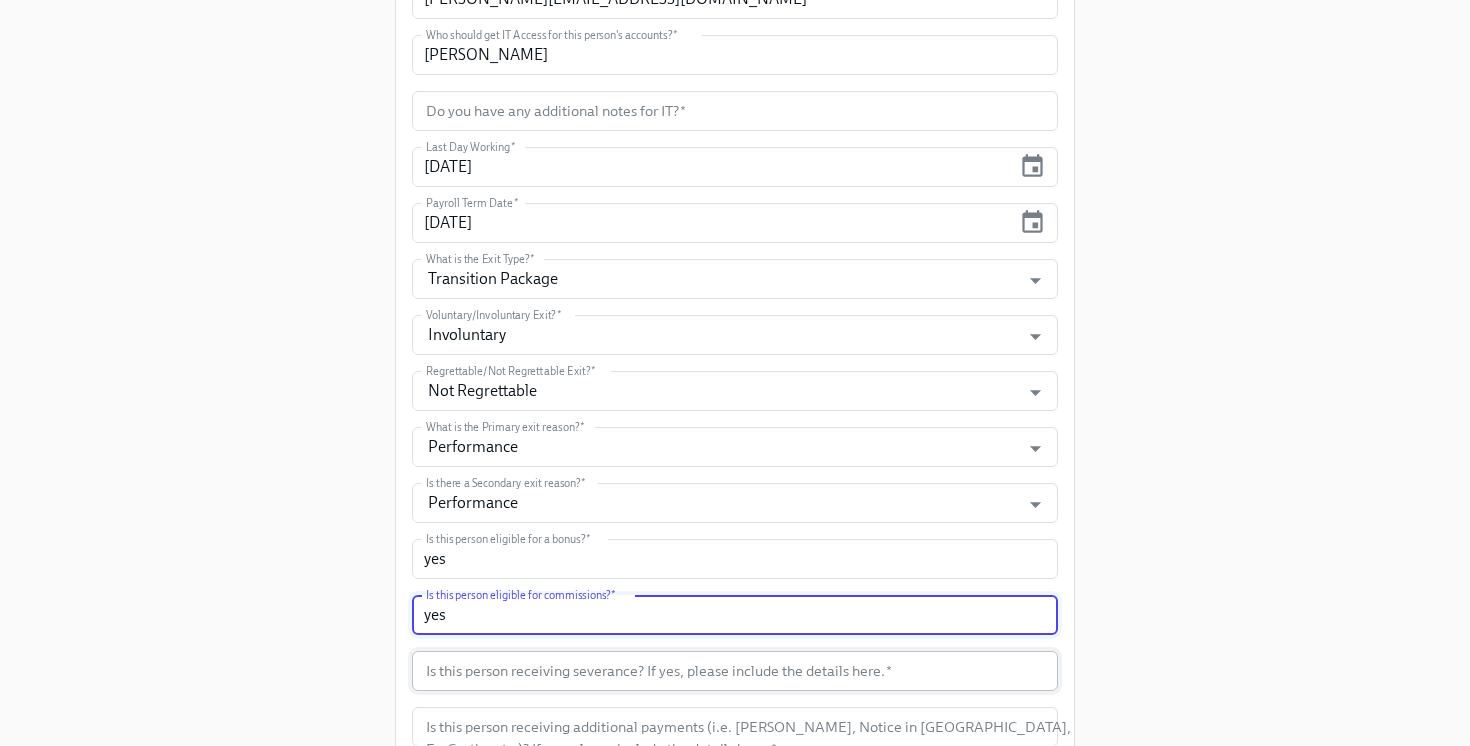 type on "yes" 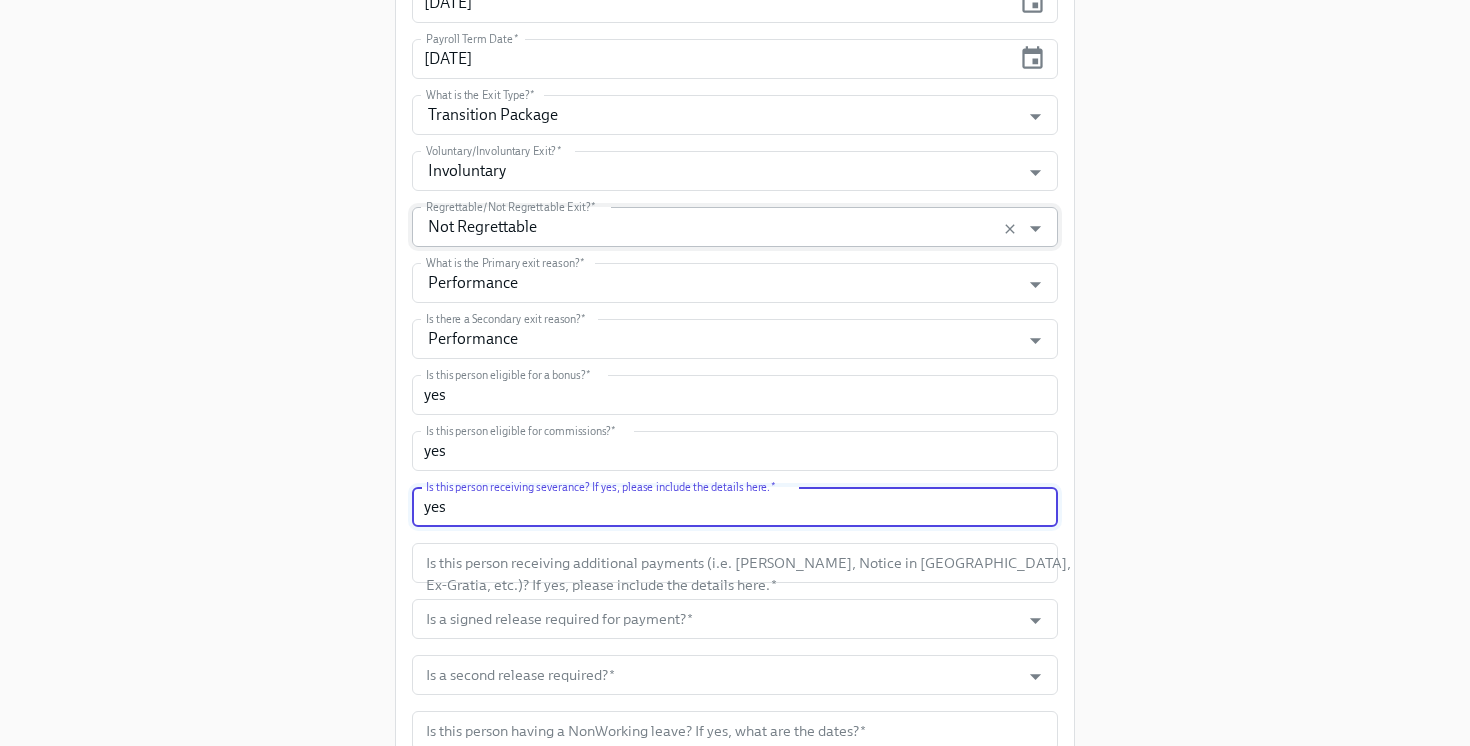 scroll, scrollTop: 619, scrollLeft: 0, axis: vertical 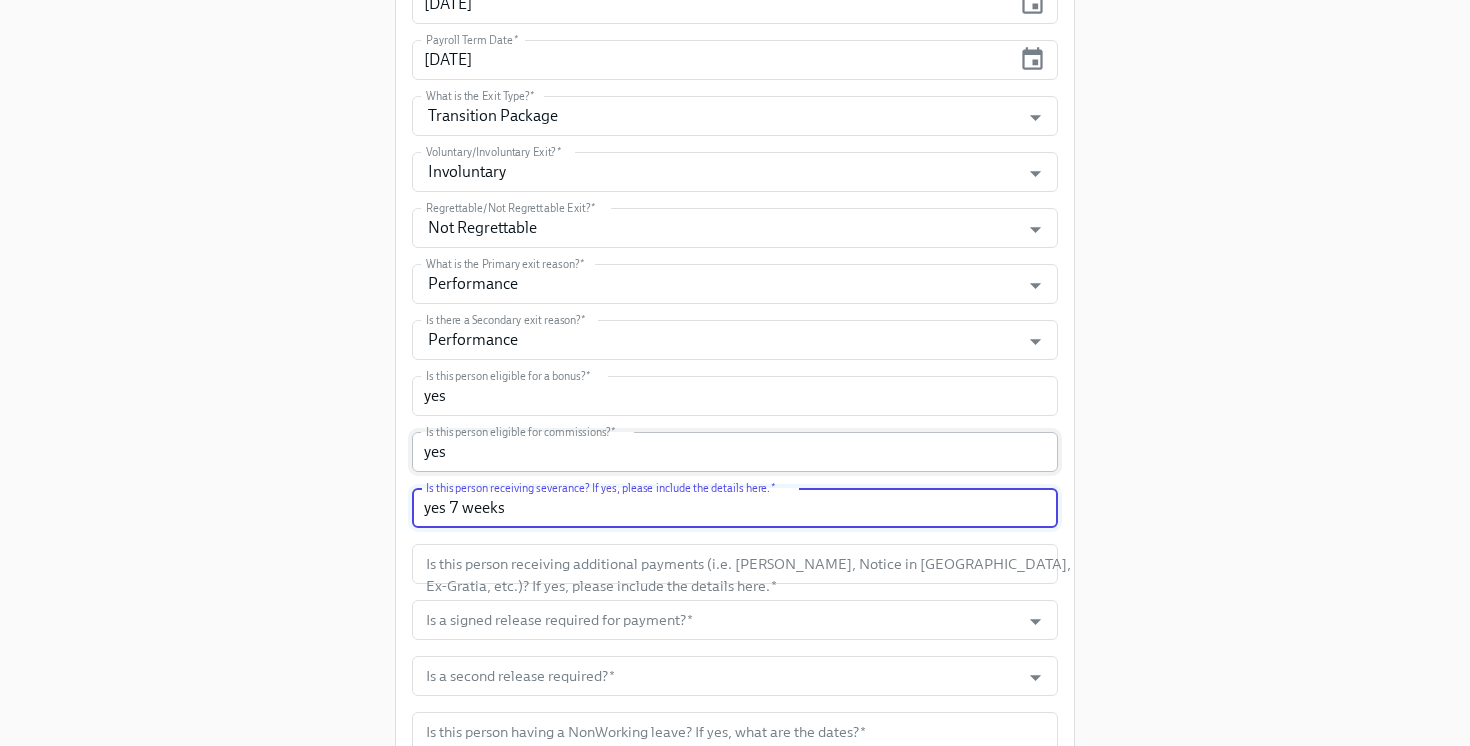 paste on "$20,393.44" 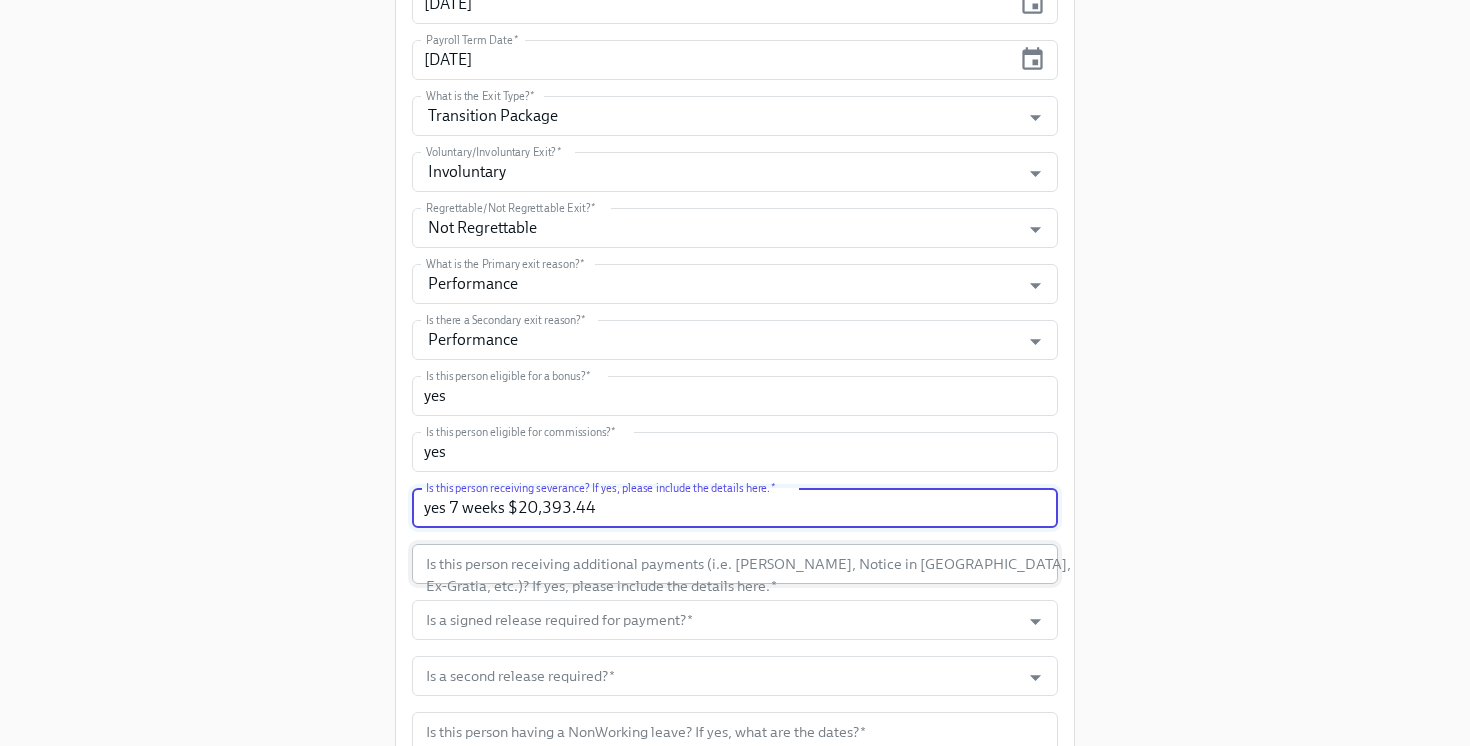 type on "yes 7 weeks $20,393.44" 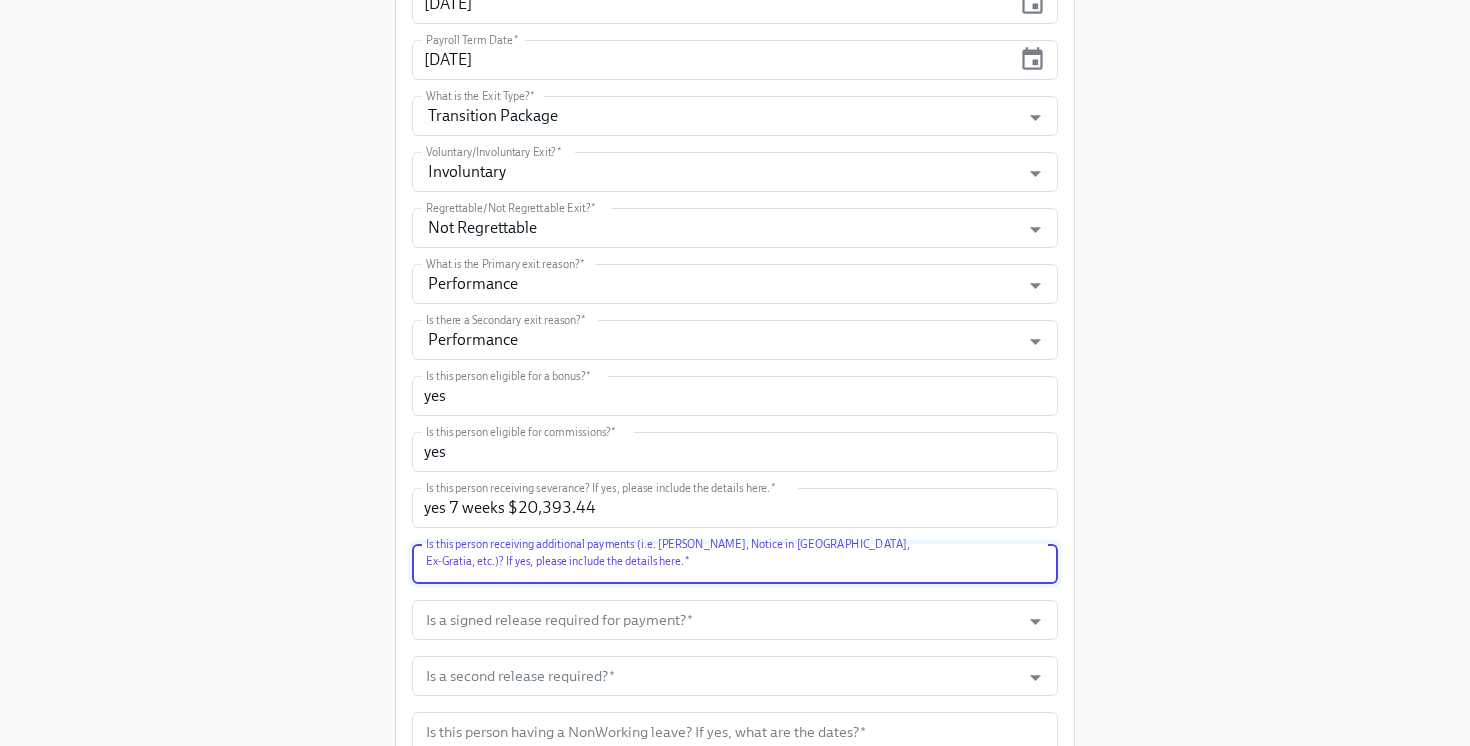 click at bounding box center (735, 564) 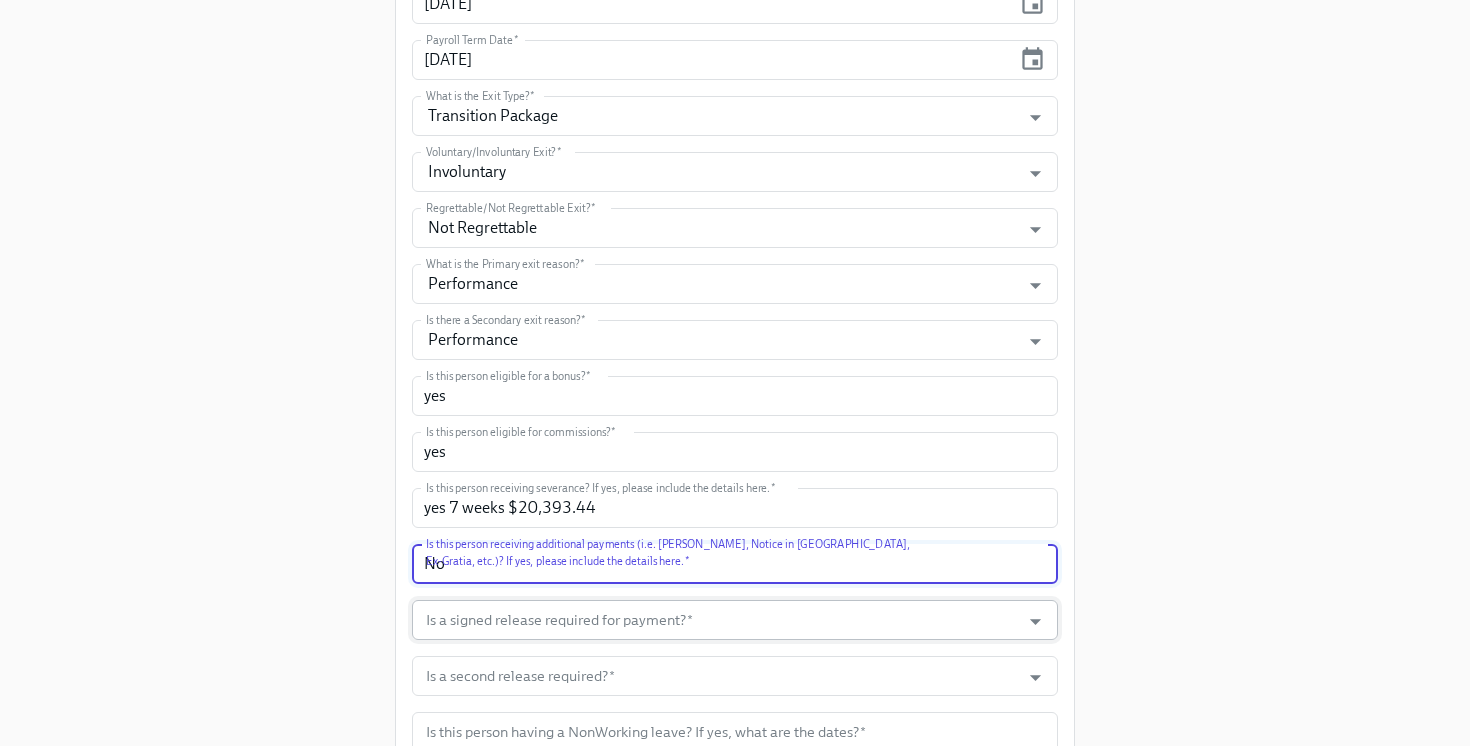 type on "No" 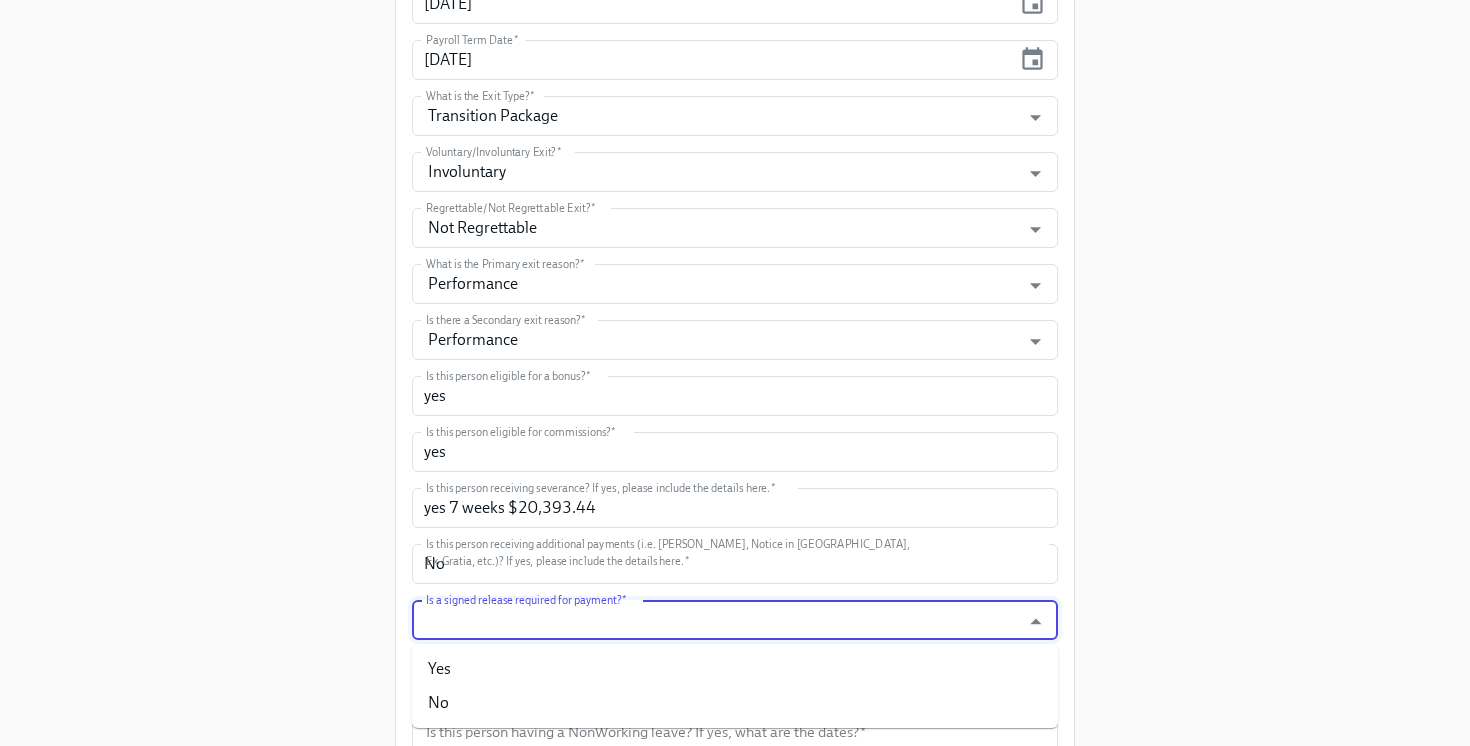 click on "Yes" at bounding box center (735, 669) 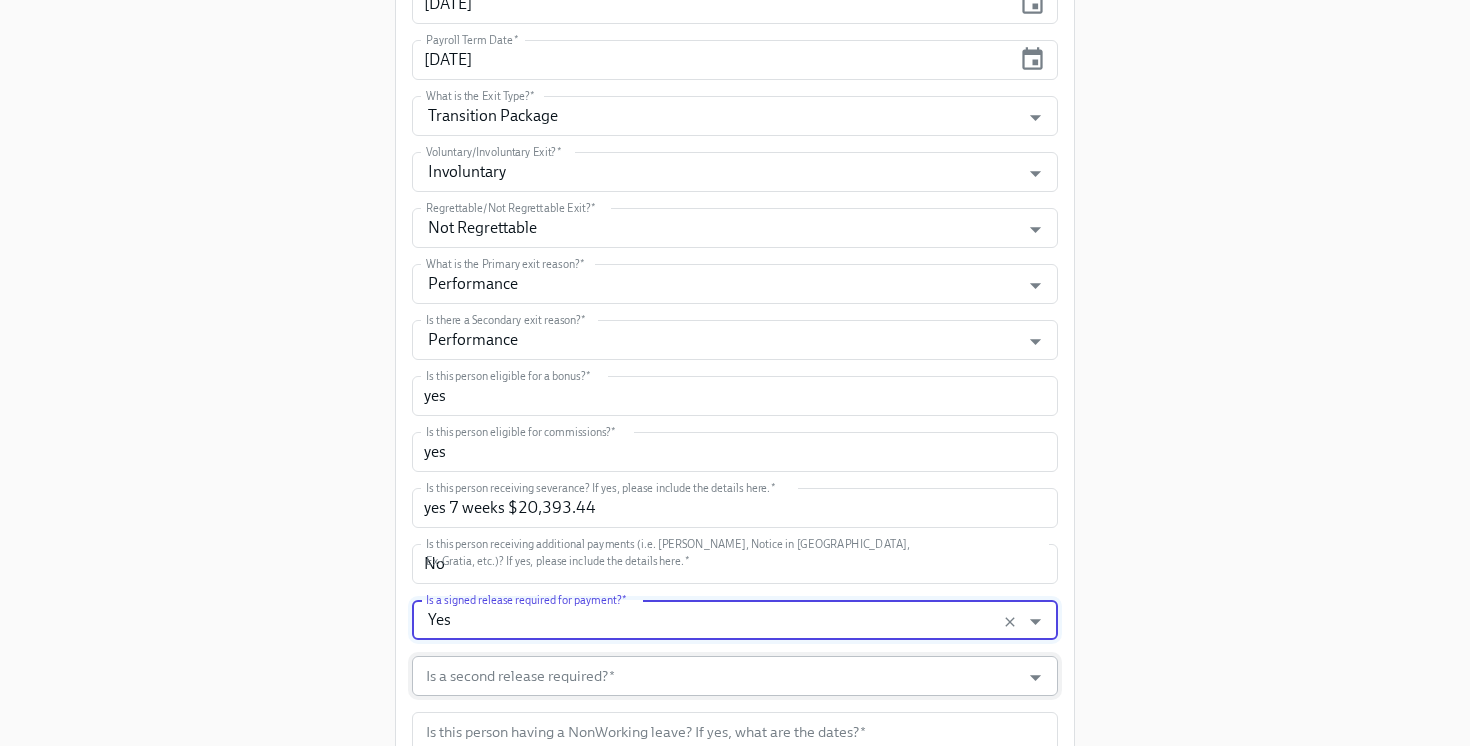 click on "Is a second release required?   *" at bounding box center (716, 676) 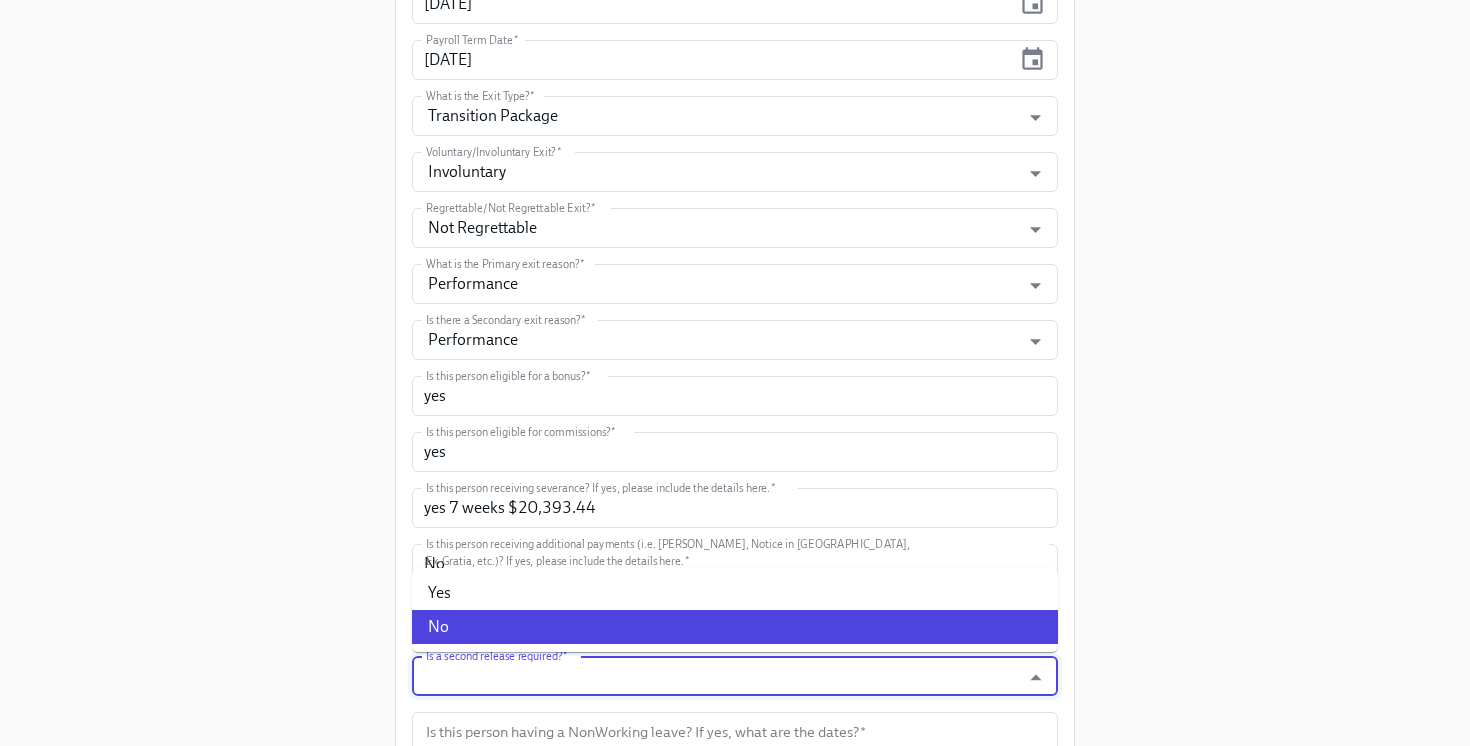 click on "No" at bounding box center [735, 627] 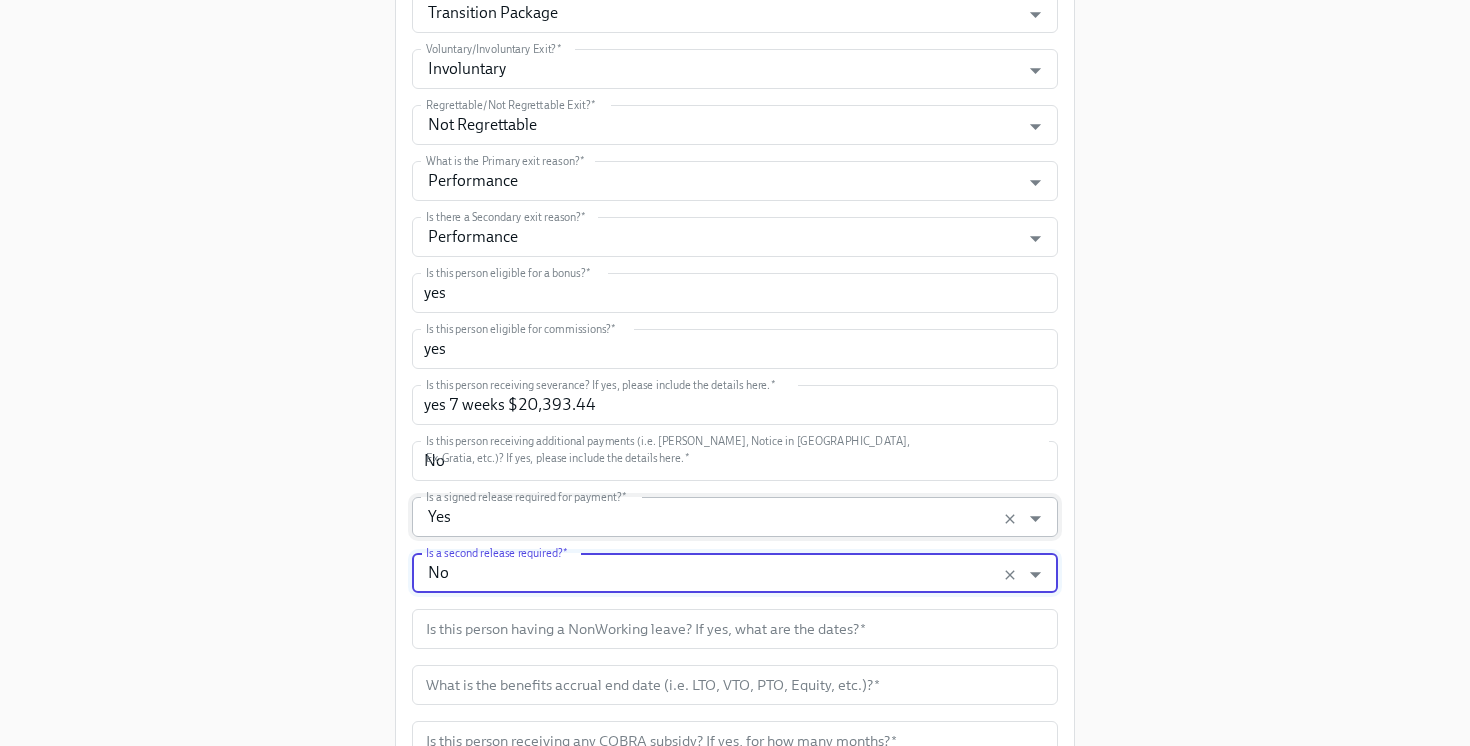 scroll, scrollTop: 723, scrollLeft: 0, axis: vertical 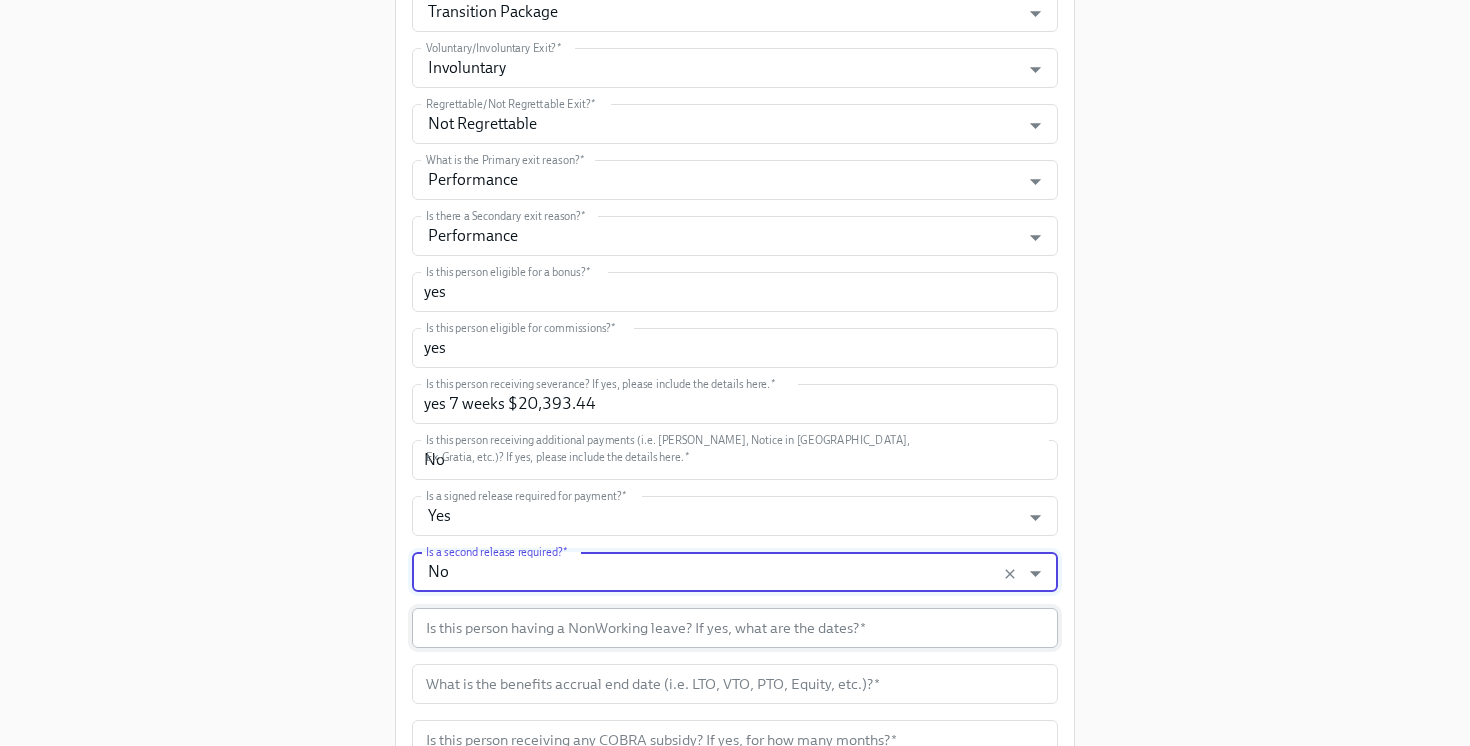 click at bounding box center (735, 628) 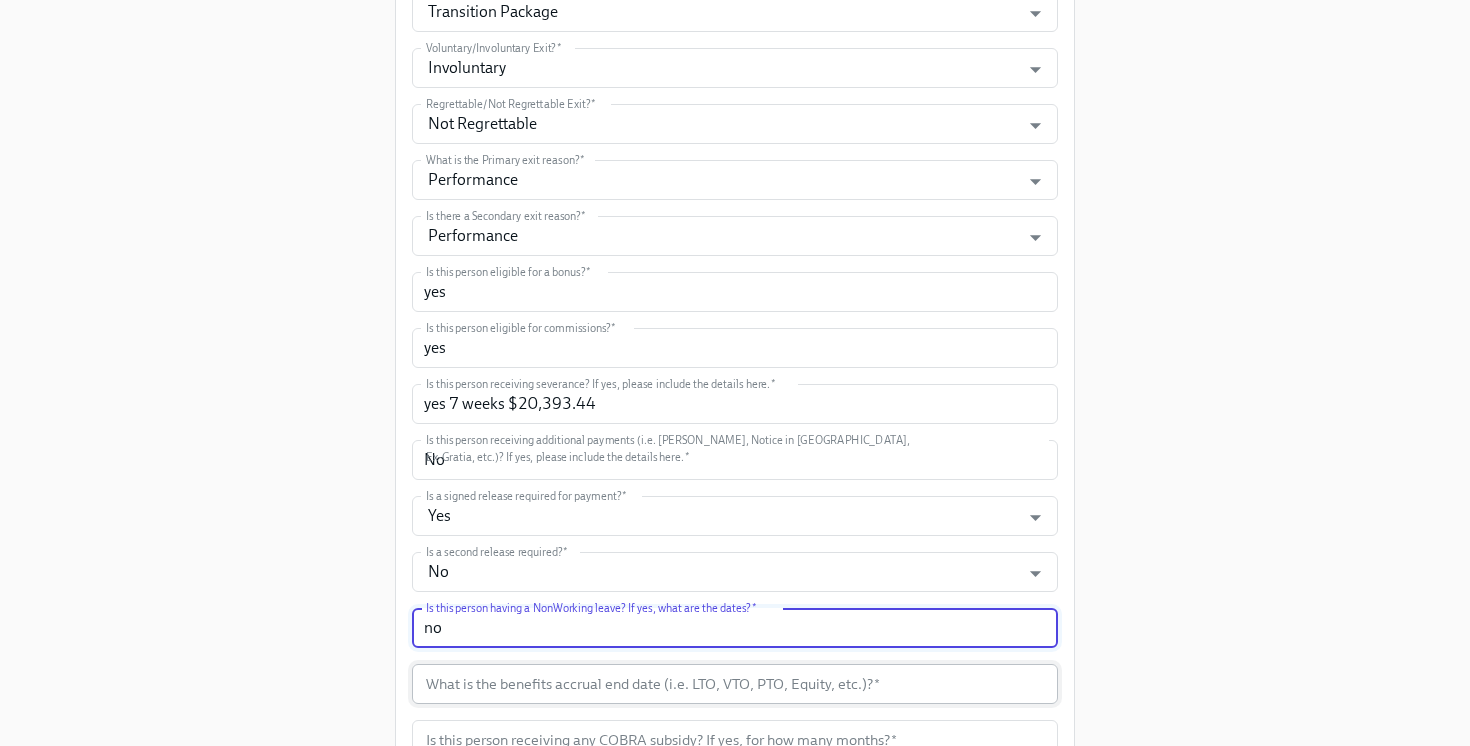 type on "no" 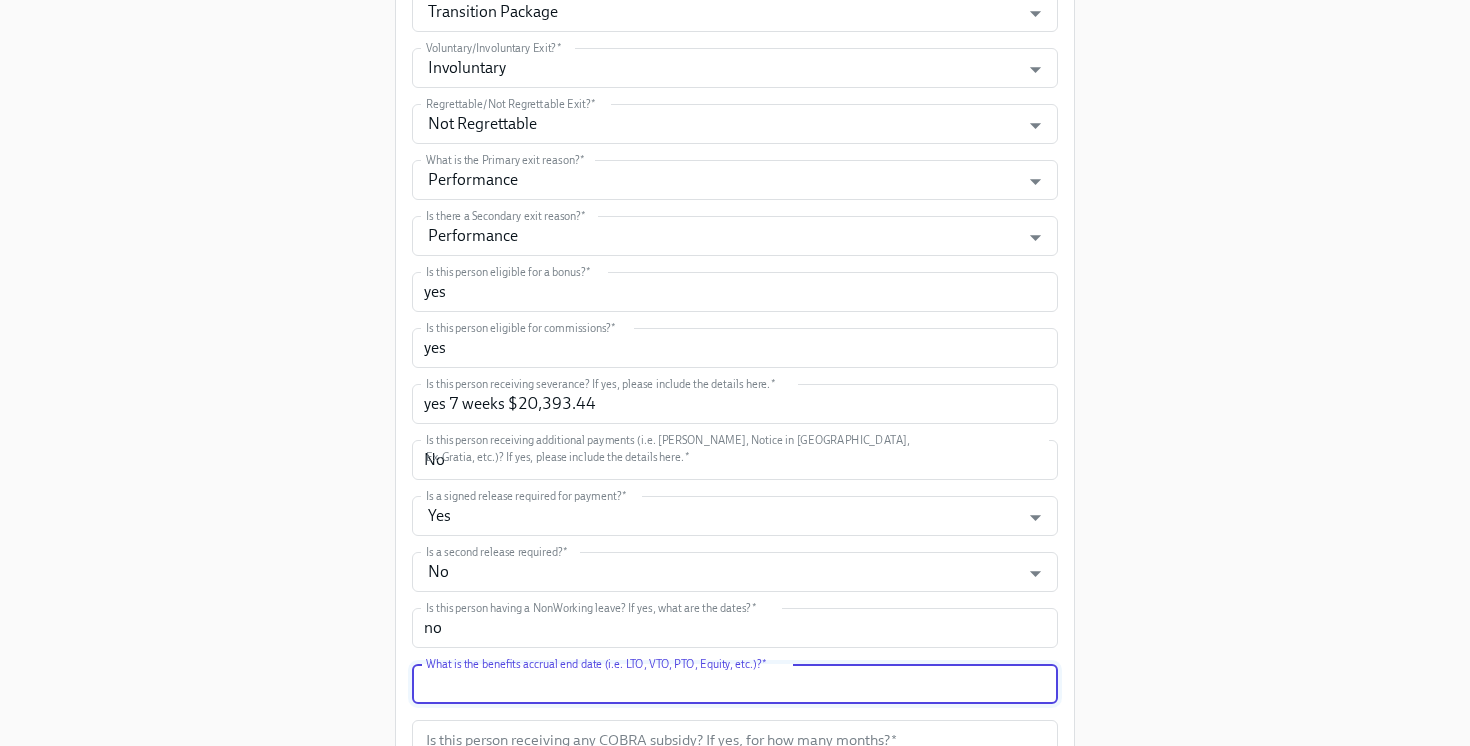 click at bounding box center [735, 684] 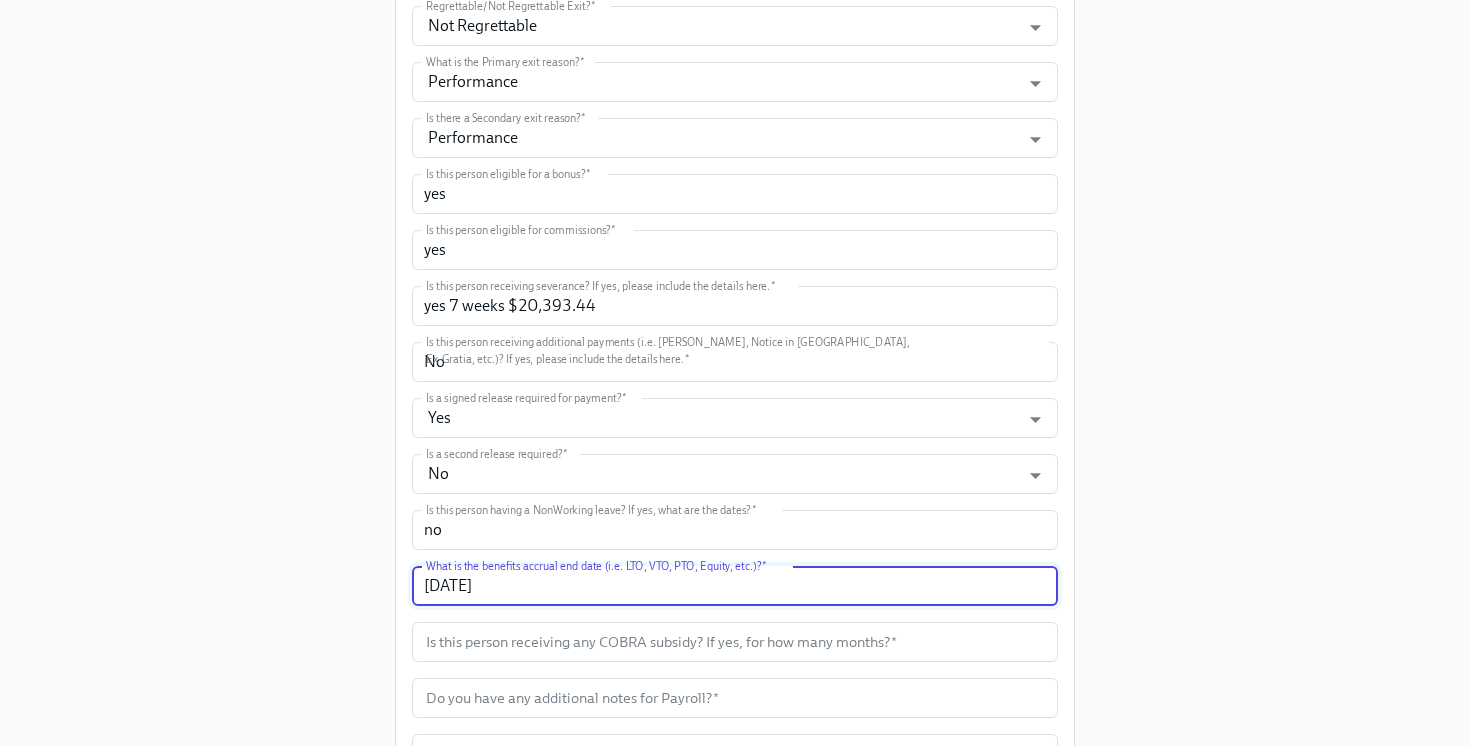 scroll, scrollTop: 823, scrollLeft: 0, axis: vertical 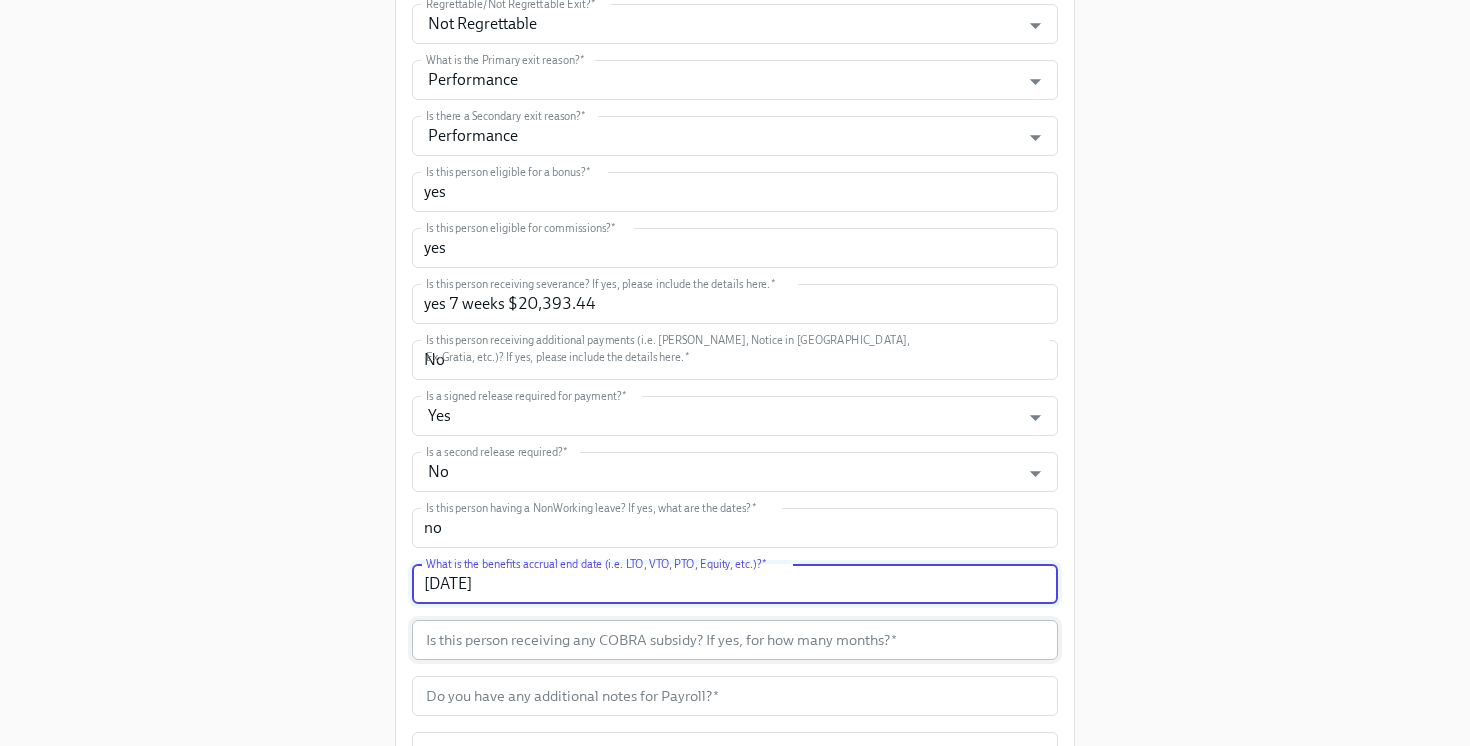 type on "[DATE]" 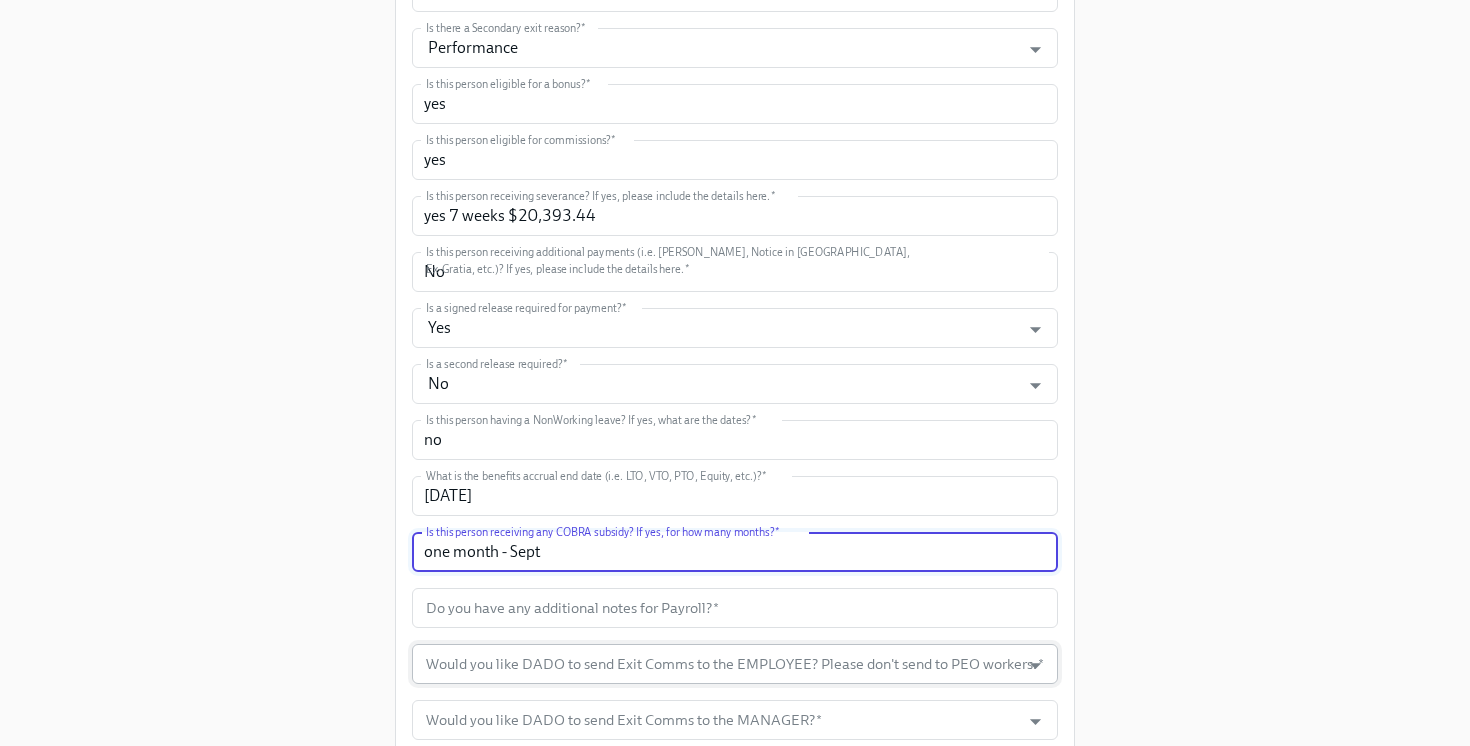 scroll, scrollTop: 915, scrollLeft: 0, axis: vertical 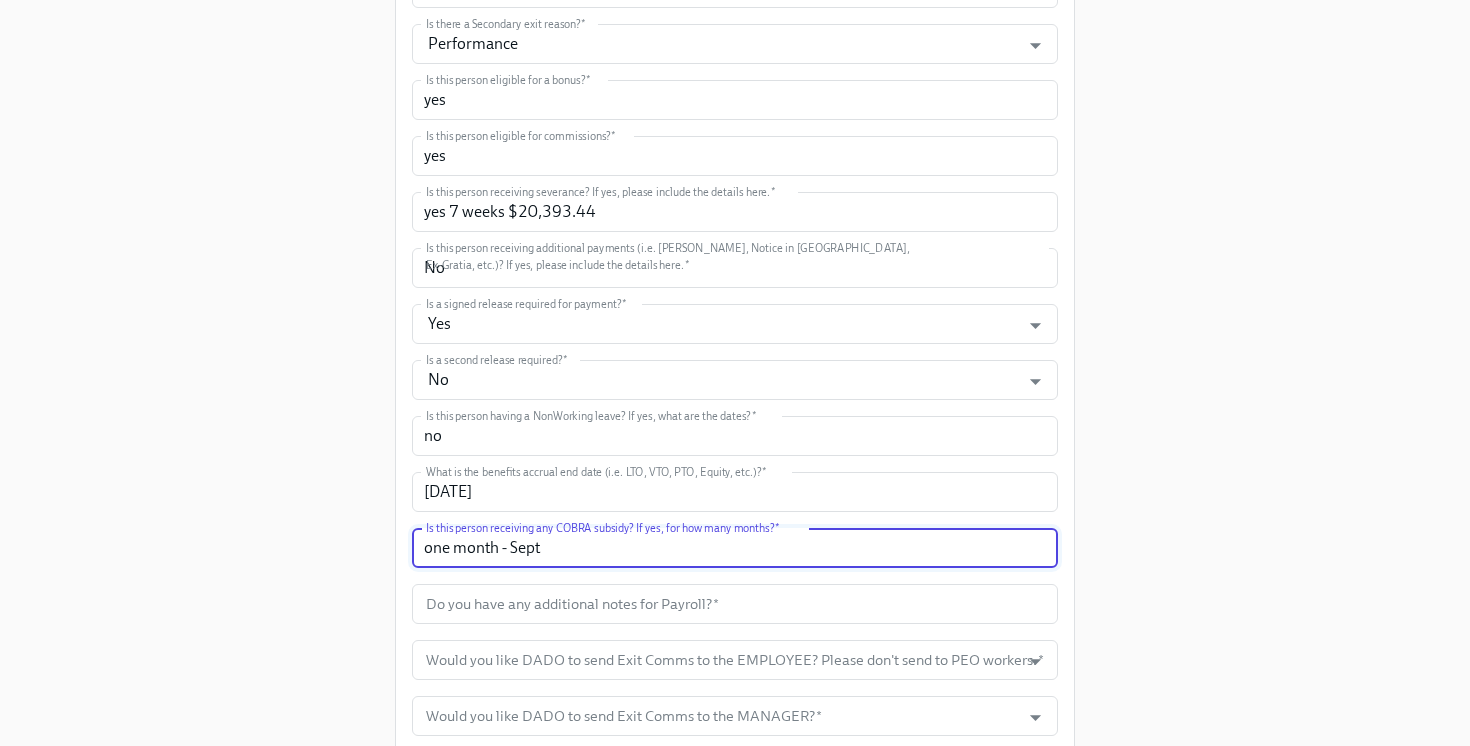 type on "one month - Sept" 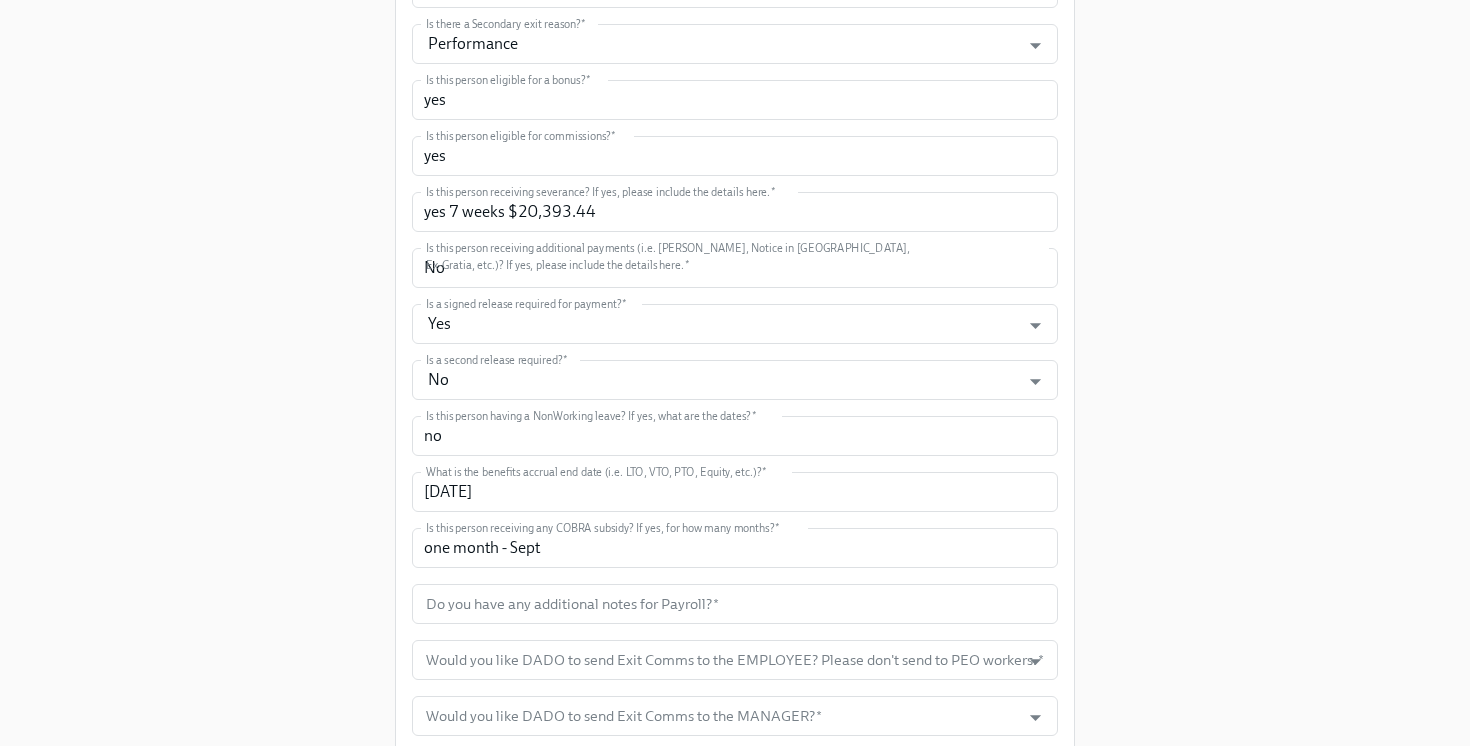 click on "First Name   * [PERSON_NAME] First Name  * Last Name   * Parsow Last Name  * Work Email   * [PERSON_NAME][EMAIL_ADDRESS][DOMAIN_NAME] Work Email  * Who should get IT Access for this person's accounts?   * [PERSON_NAME] Who should get IT Access for this person's accounts?  * Do you have any additional notes for IT?   * Do you have any additional notes for IT?  * Last Day Working   * [DATE] Last Day Working  * Payroll Term Date   * [DATE] Payroll Term Date  * What is the Exit Type?   * Transition Package What is the Exit Type?  * Voluntary/Involuntary Exit?   * Involuntary Voluntary/Involuntary Exit?  * Regrettable/Not Regrettable Exit?   * Not Regrettable Regrettable/Not Regrettable Exit?  * What is the Primary exit reason?   * Performance What is the Primary exit reason?  * Is there a Secondary exit reason?   * Performance Is there a Secondary exit reason?  * Is this person eligible for a bonus?   * yes Is this person eligible for a bonus?  * Is this person eligible for commissions?   * *" at bounding box center (735, 128) 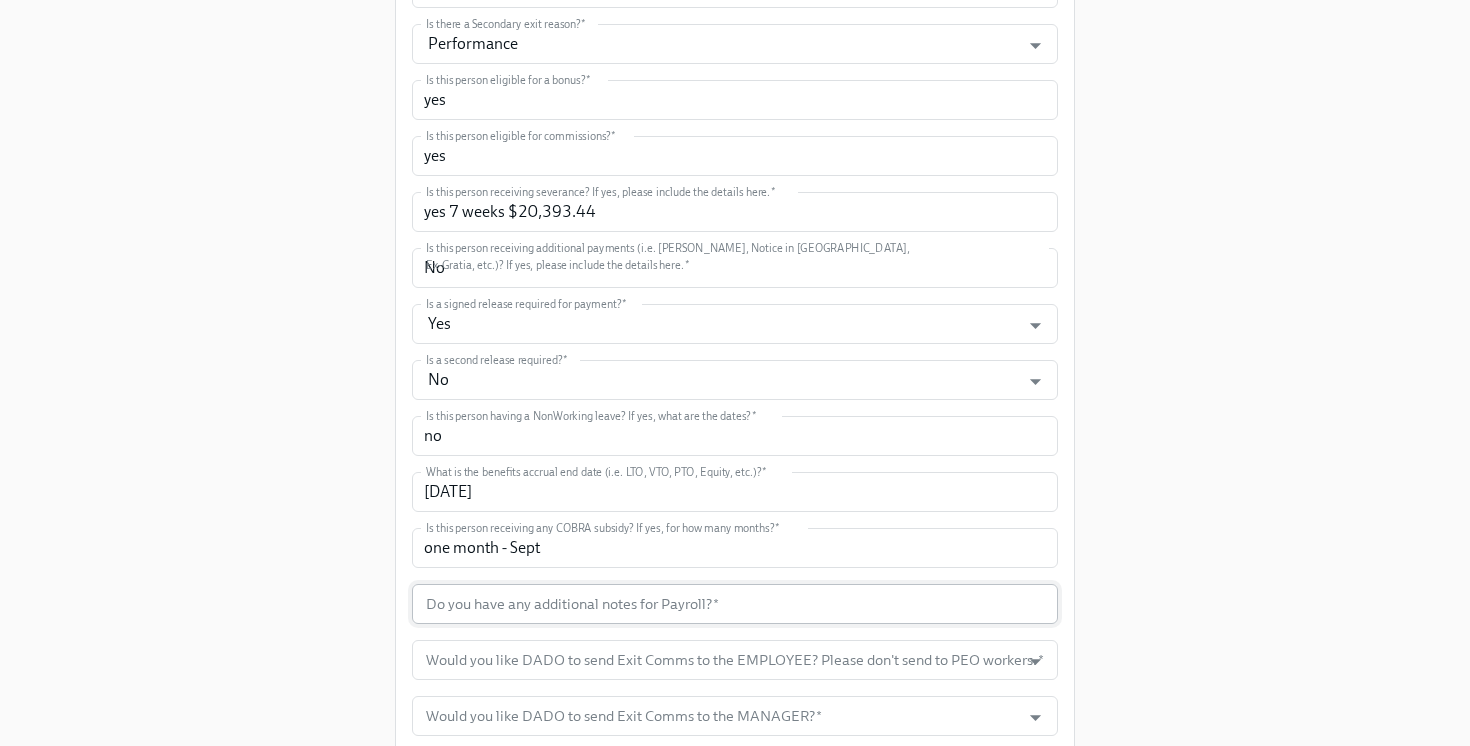 click at bounding box center (735, 604) 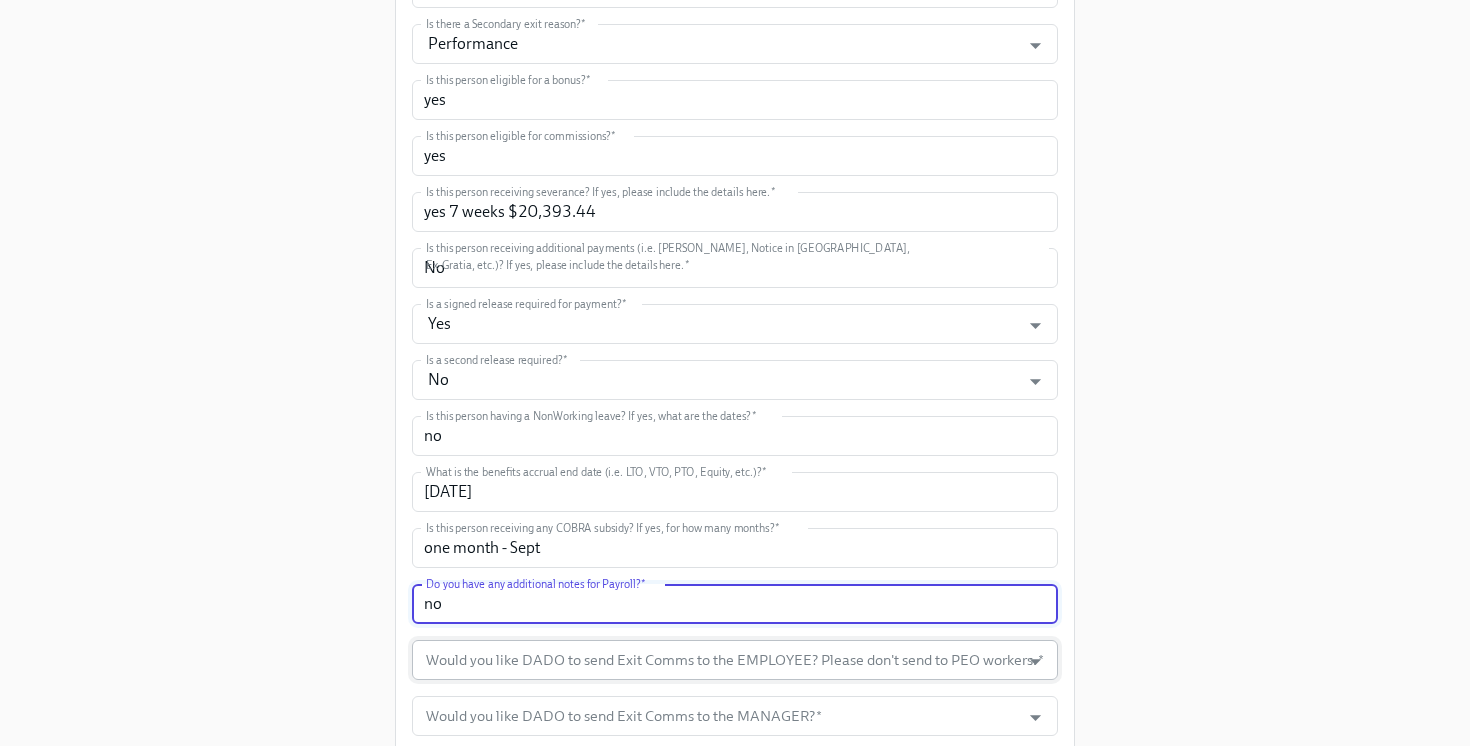 type on "no" 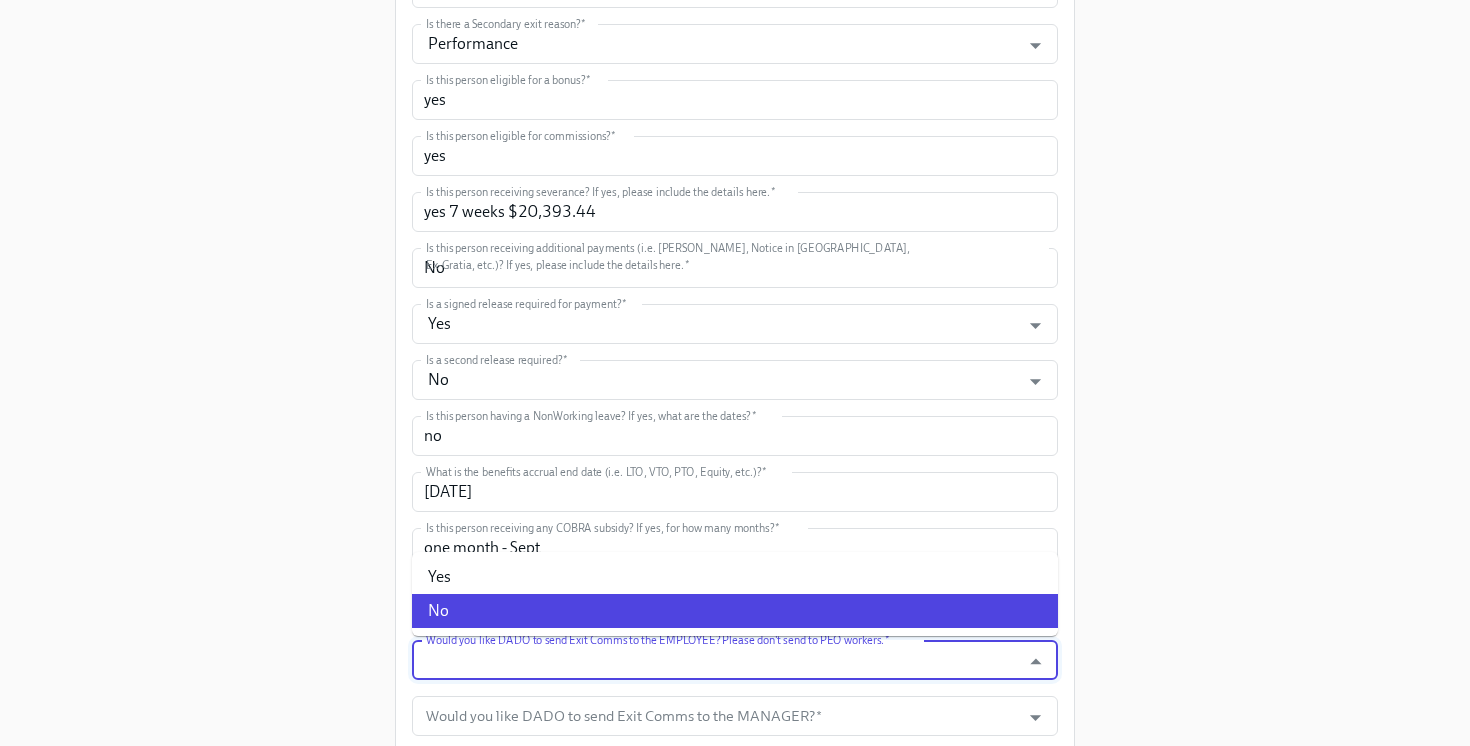 click on "No" at bounding box center [735, 611] 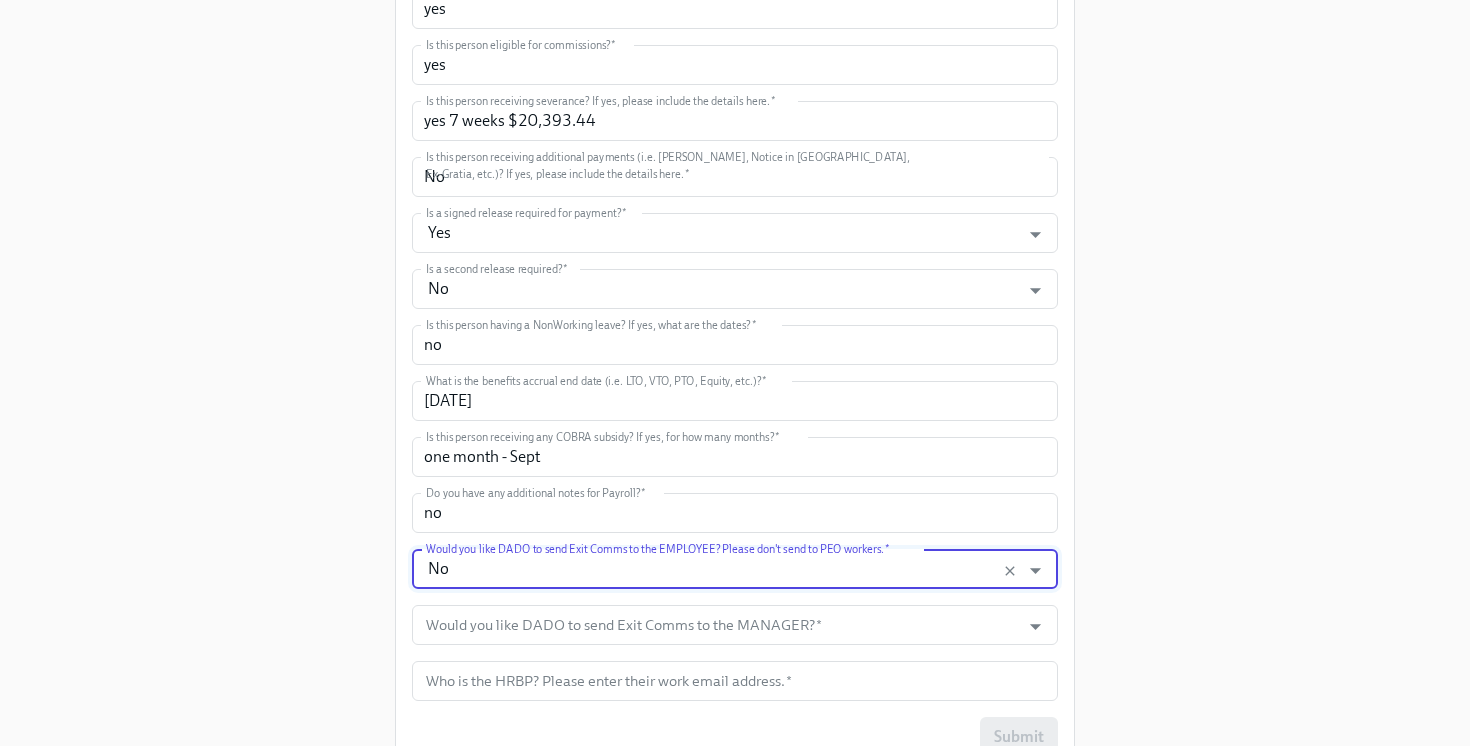 scroll, scrollTop: 1011, scrollLeft: 0, axis: vertical 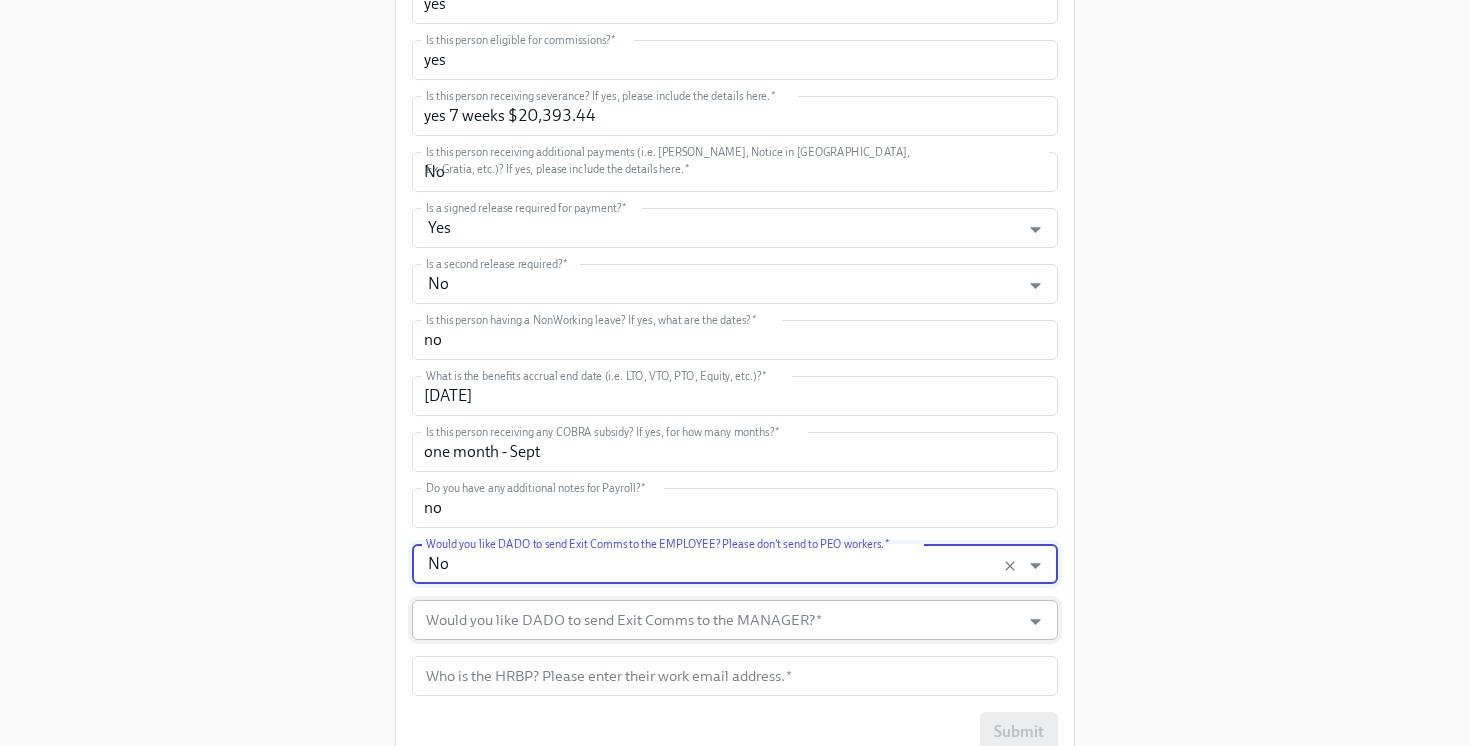 click on "Would you like DADO to send Exit Comms to the MANAGER?   *" at bounding box center [716, 620] 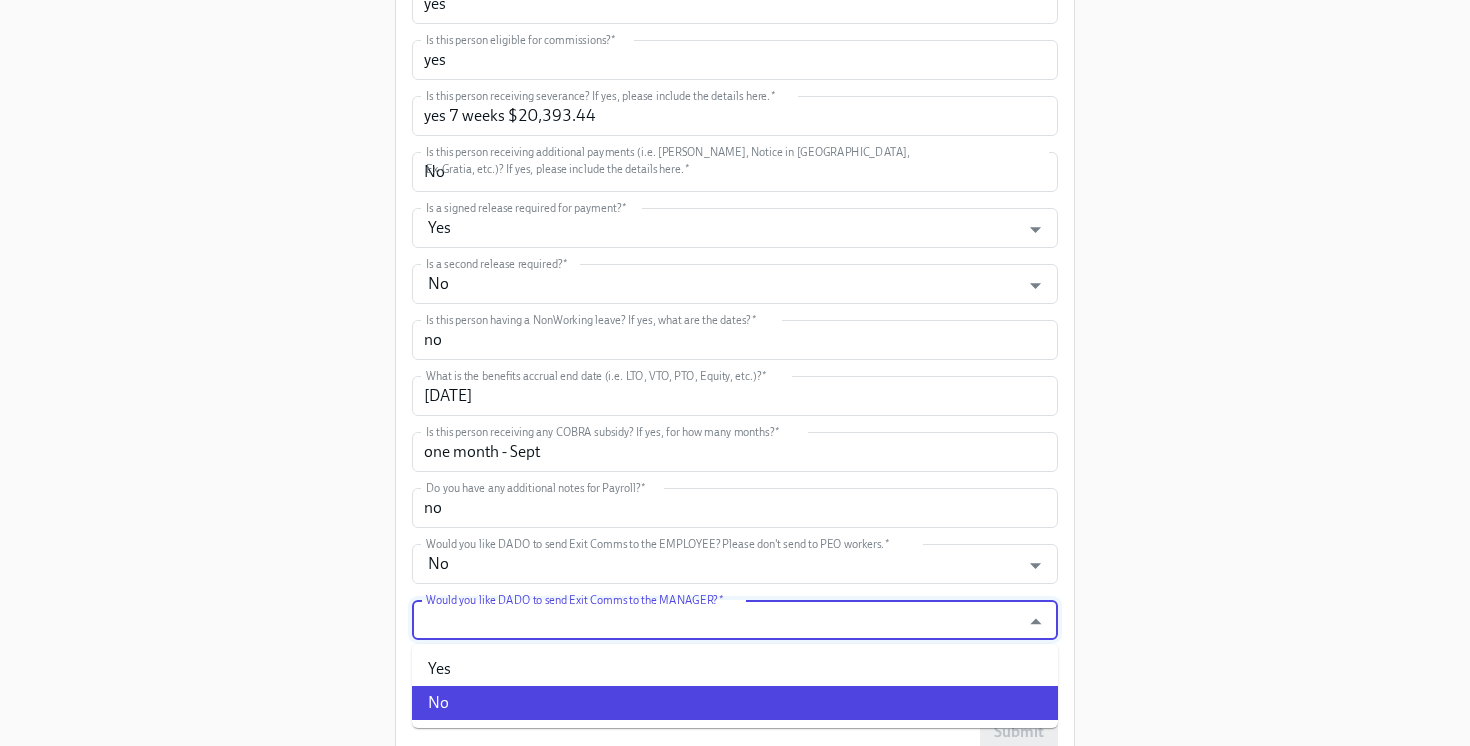click on "No" at bounding box center [735, 703] 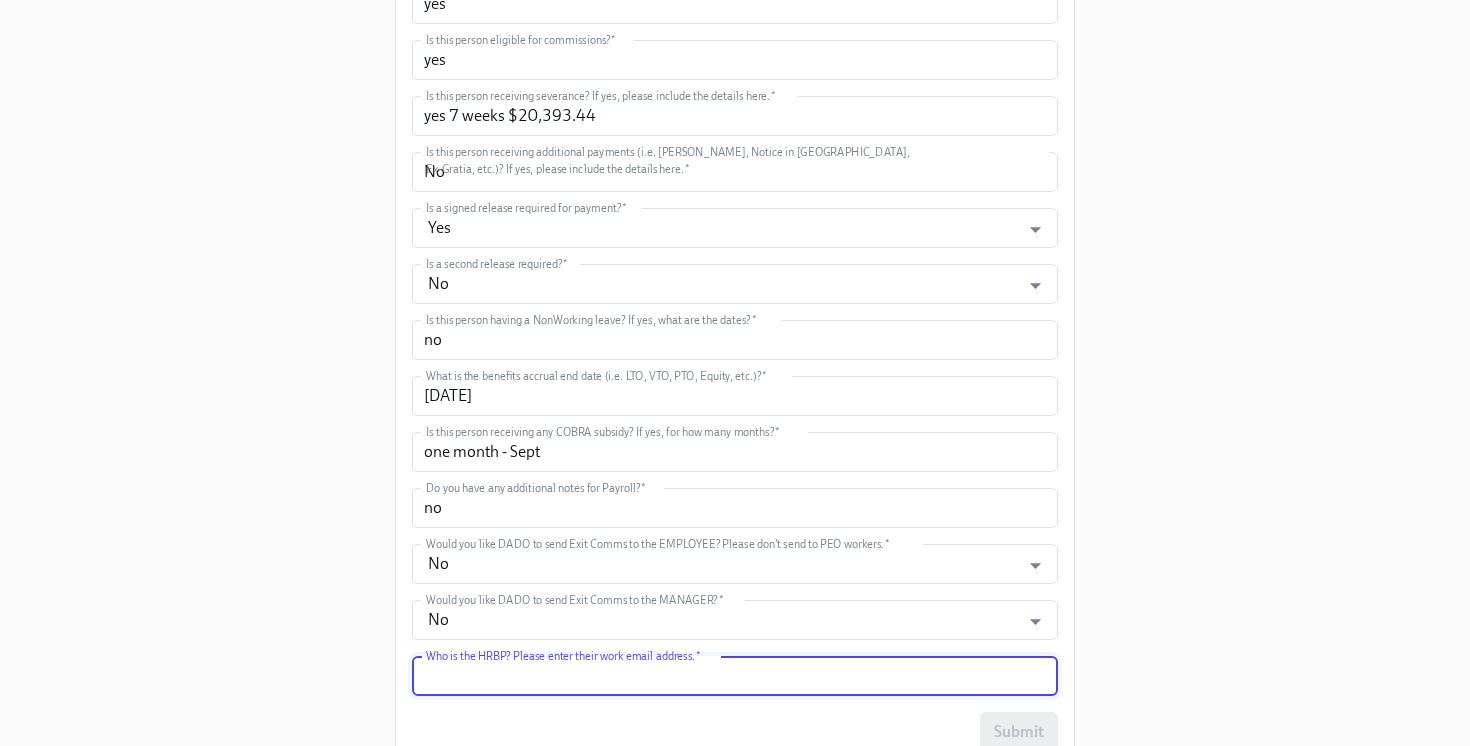 click at bounding box center (735, 676) 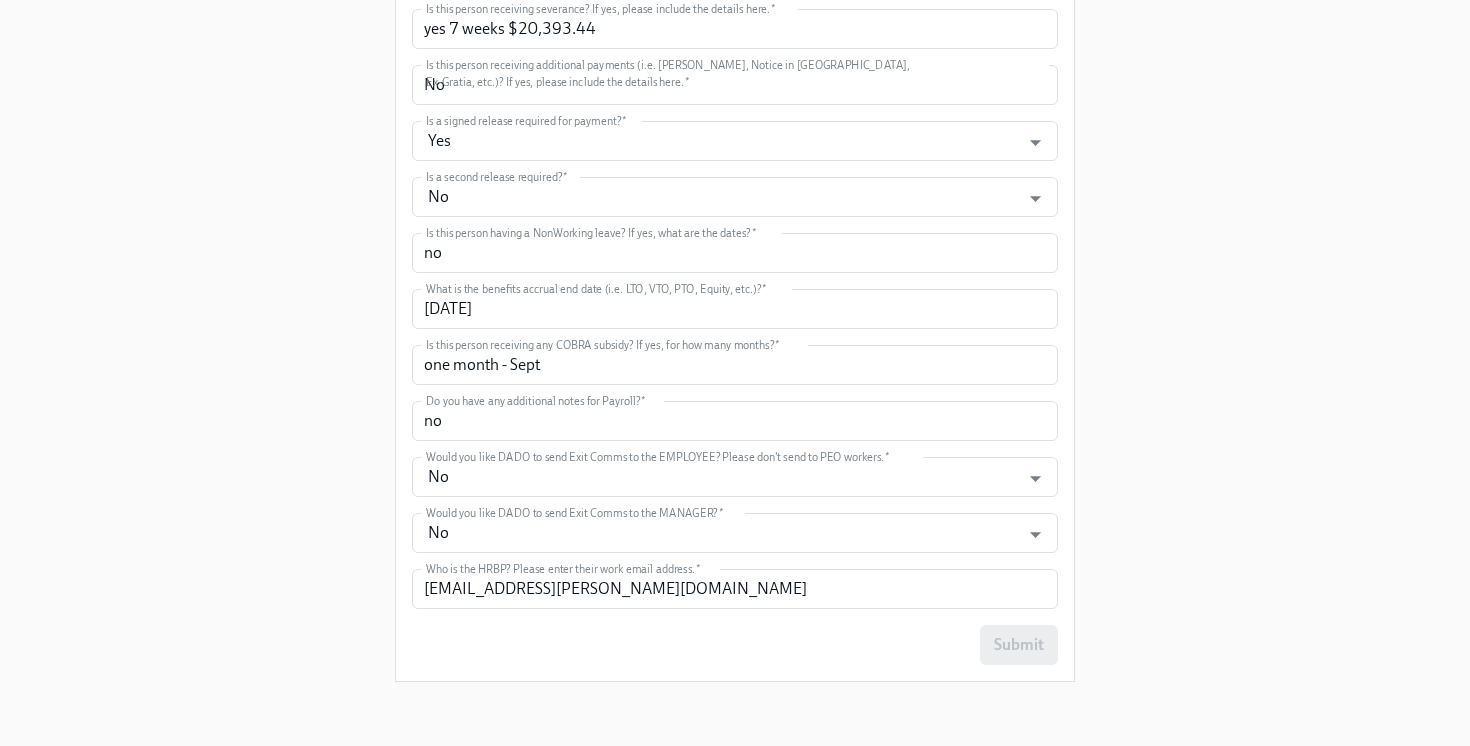 click on "Enrollment Form Offboarding Experience Please enter the necessary information for this termination. If you have any questions, please reach out to [PERSON_NAME] or [PERSON_NAME]. First Name   * [PERSON_NAME] First Name  * Last Name   * Parsow Last Name  * Work Email   * [PERSON_NAME][EMAIL_ADDRESS][DOMAIN_NAME] Work Email  * Who should get IT Access for this person's accounts?   * [PERSON_NAME] Who should get IT Access for this person's accounts?  * Do you have any additional notes for IT?   * Do you have any additional notes for IT?  * Last Day Working   * [DATE] Last Day Working  * Payroll Term Date   * [DATE] Payroll Term Date  * What is the Exit Type?   * Transition Package What is the Exit Type?  * Voluntary/Involuntary Exit?   * Involuntary Voluntary/Involuntary Exit?  * Regrettable/Not Regrettable Exit?   * Not Regrettable Regrettable/Not Regrettable Exit?  * What is the Primary exit reason?   * Performance What is the Primary exit reason?  * Is there a Secondary exit reason?   *  * *" at bounding box center [735, -184] 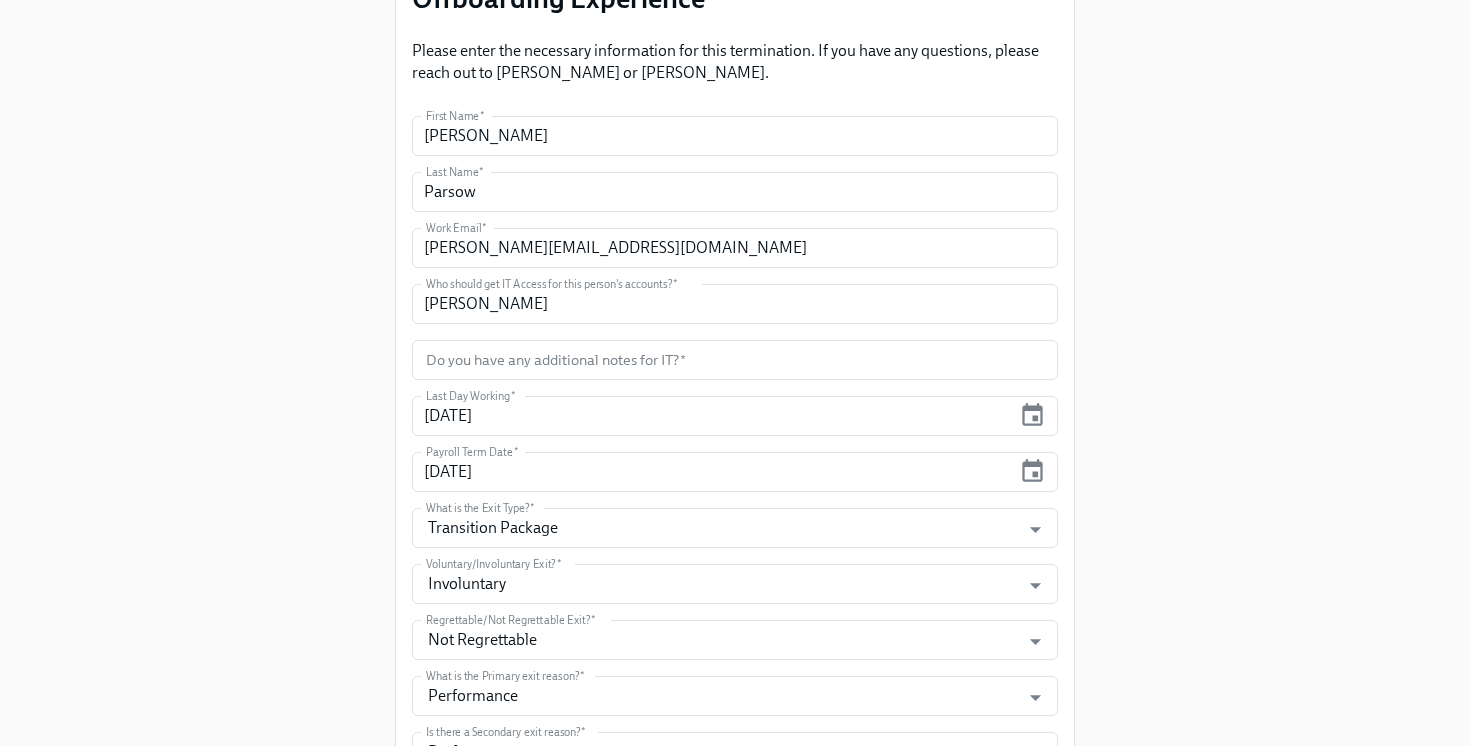 scroll, scrollTop: 78, scrollLeft: 0, axis: vertical 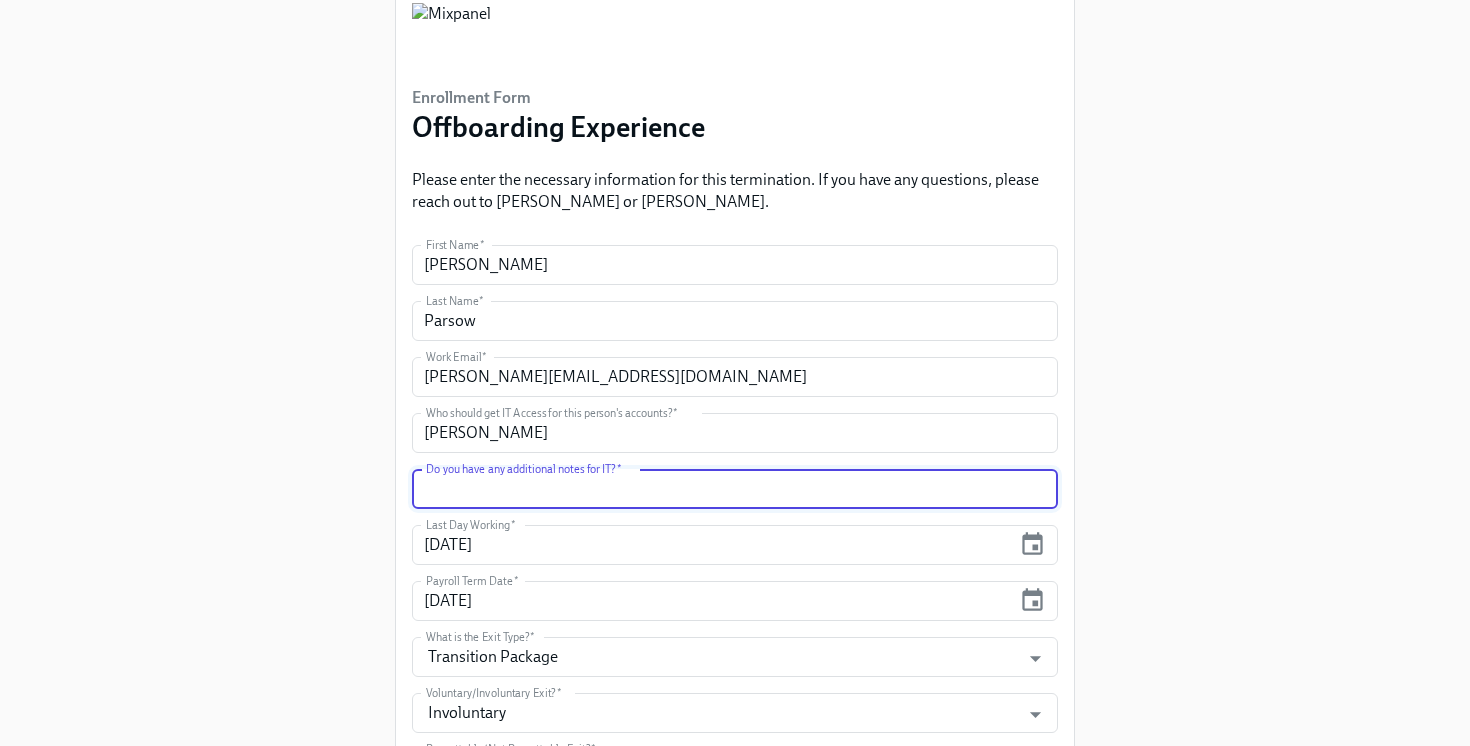click at bounding box center (735, 489) 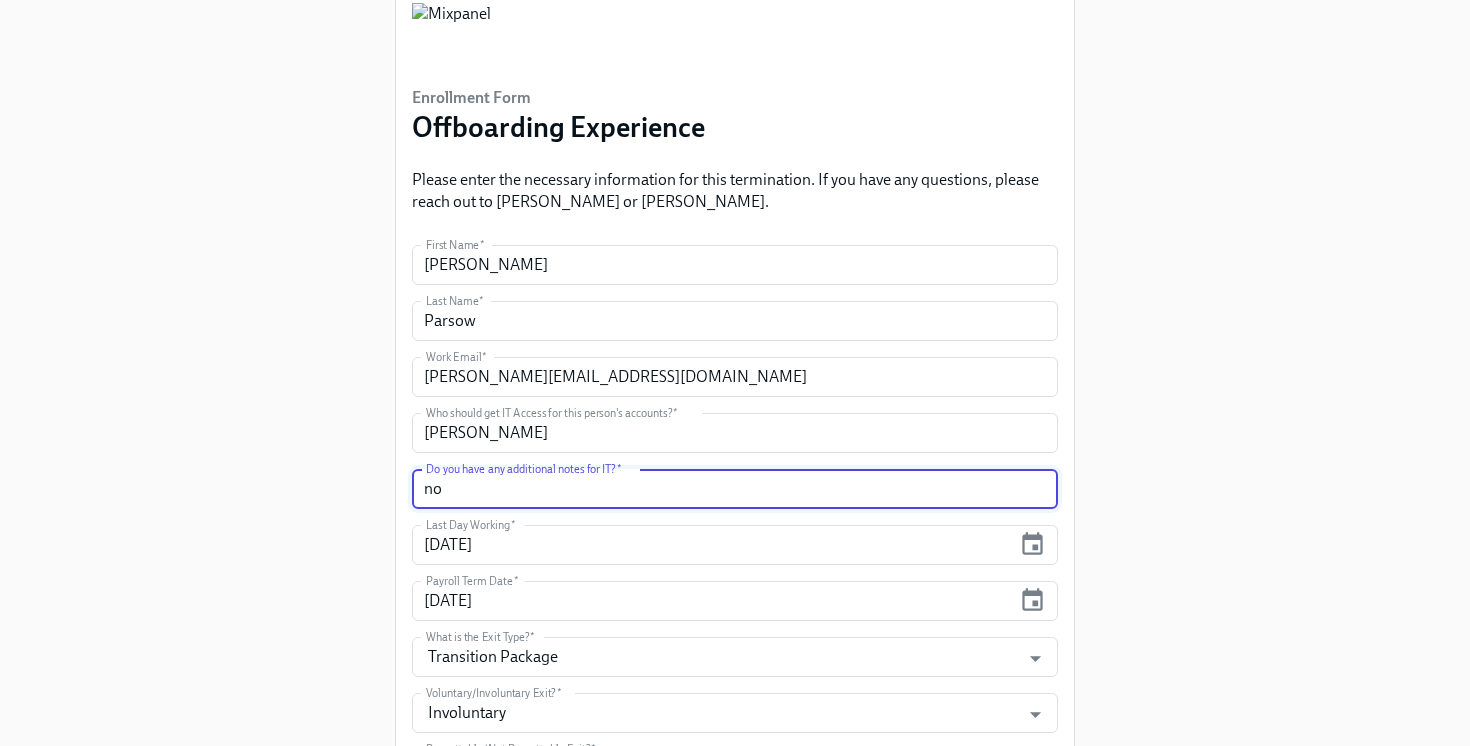 type on "no" 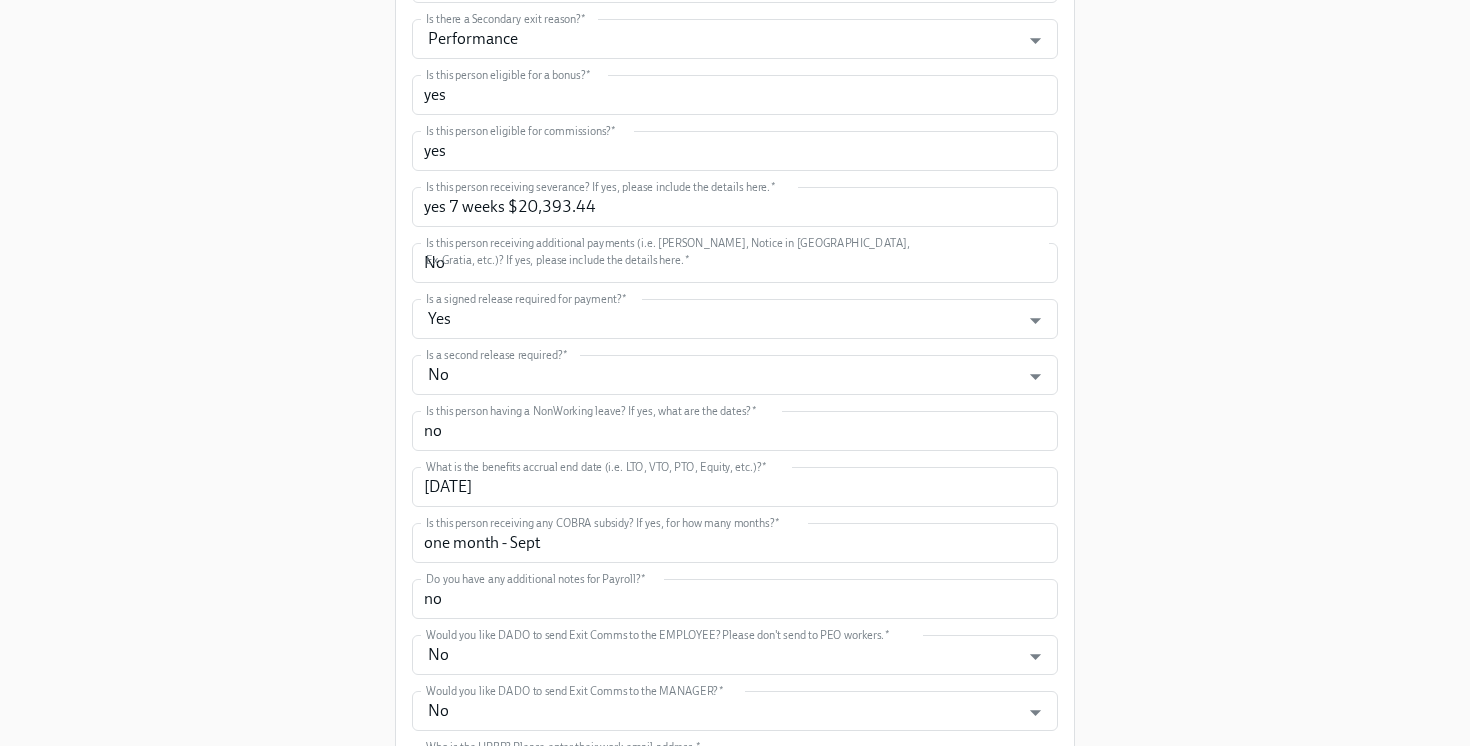 scroll, scrollTop: 1098, scrollLeft: 0, axis: vertical 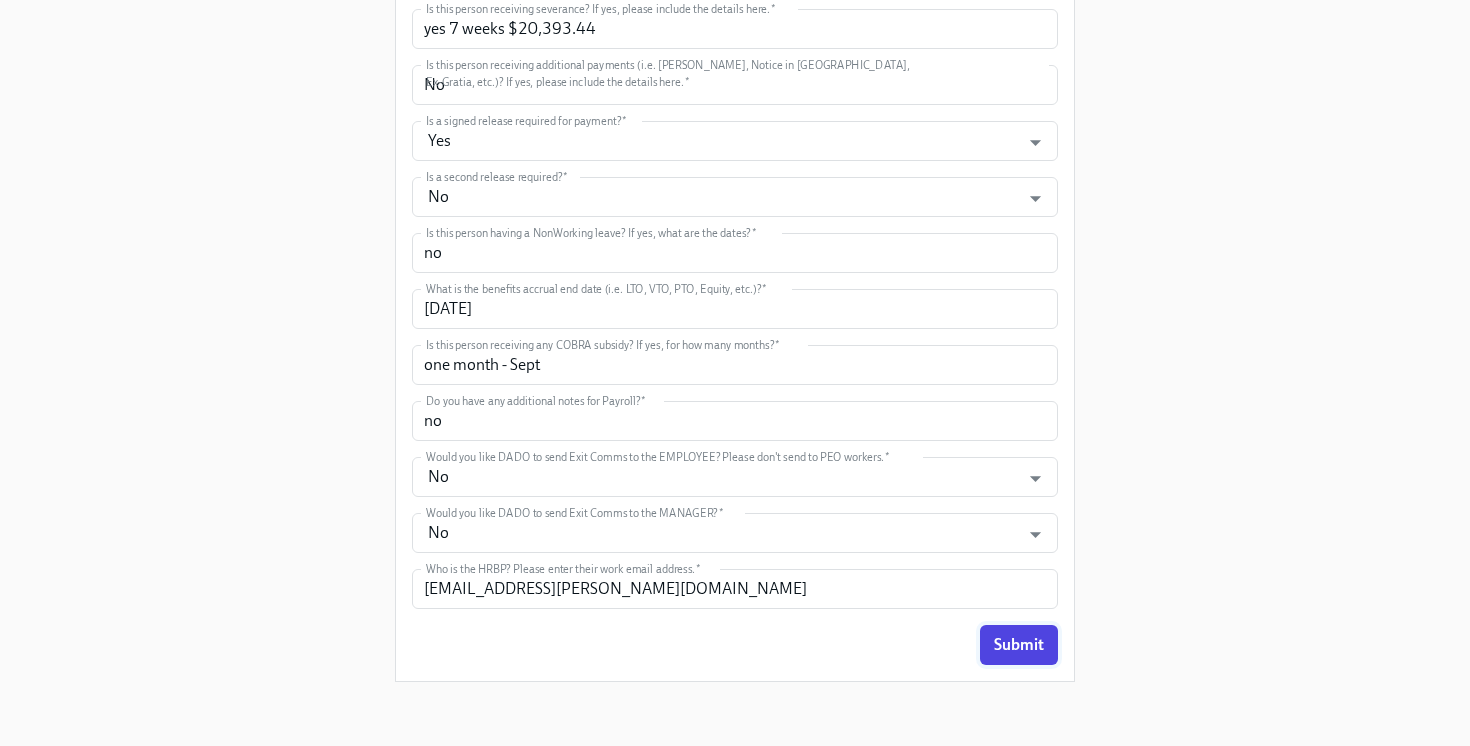 click on "Submit" at bounding box center [1019, 645] 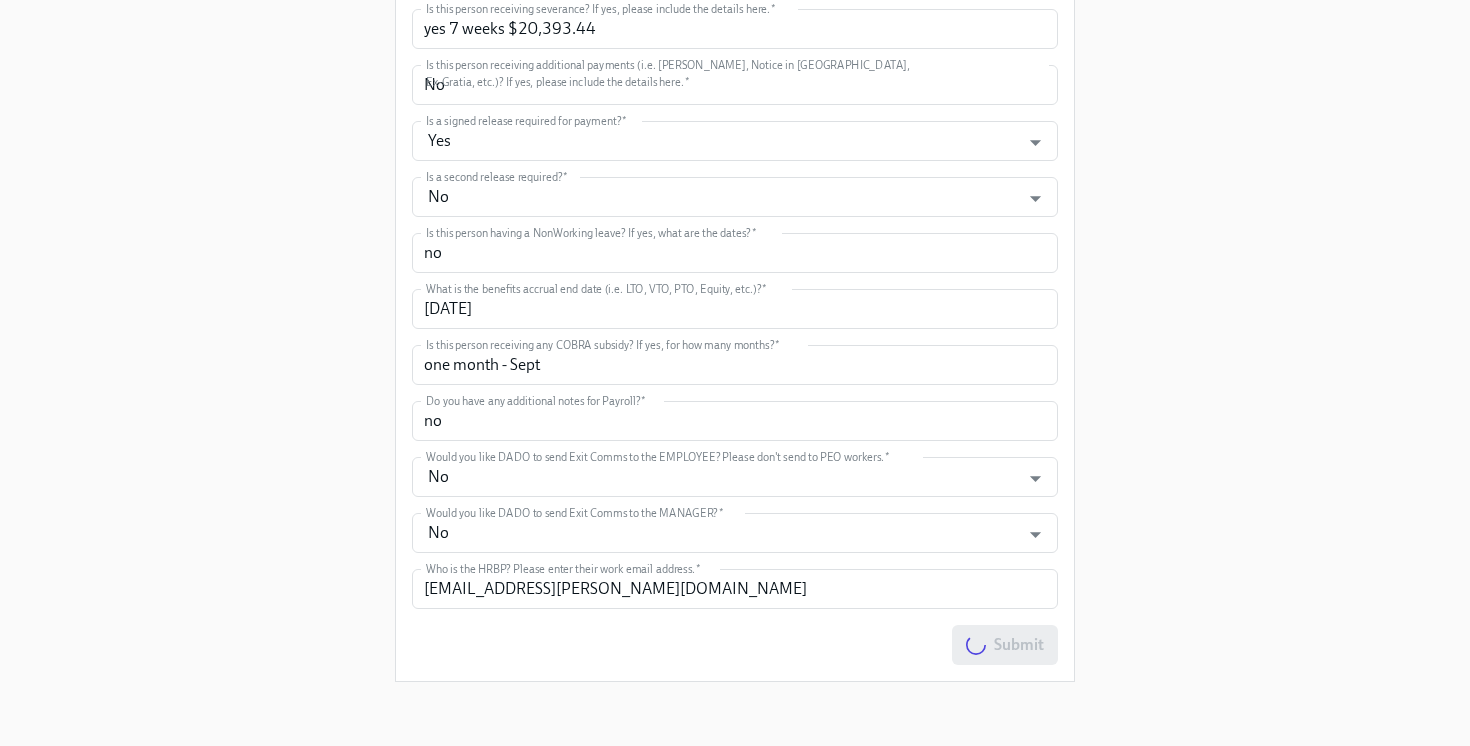 scroll, scrollTop: 0, scrollLeft: 0, axis: both 